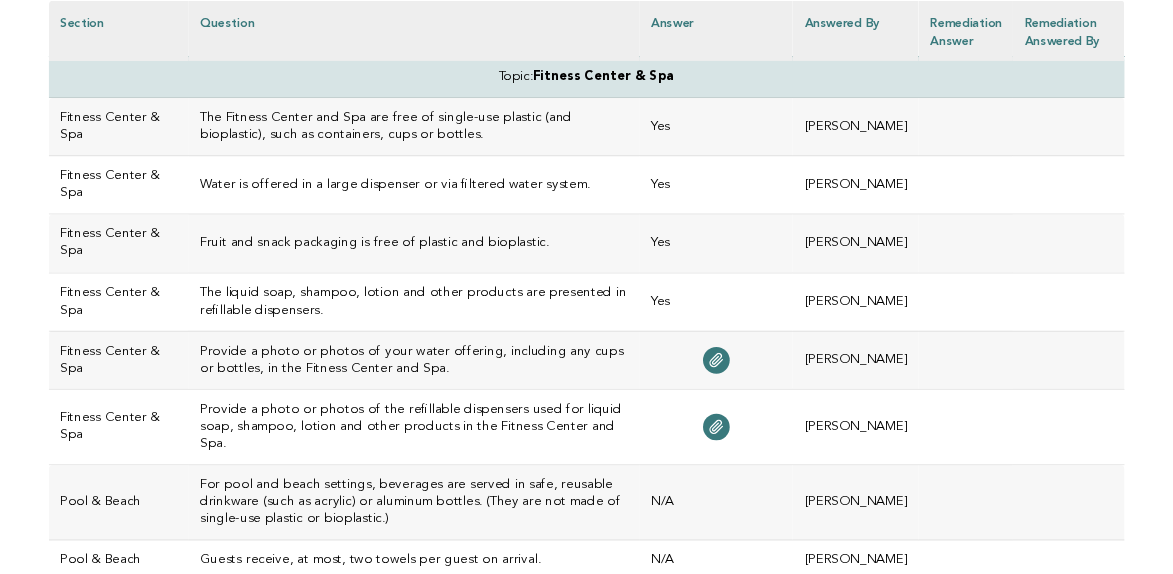 scroll, scrollTop: 609, scrollLeft: 0, axis: vertical 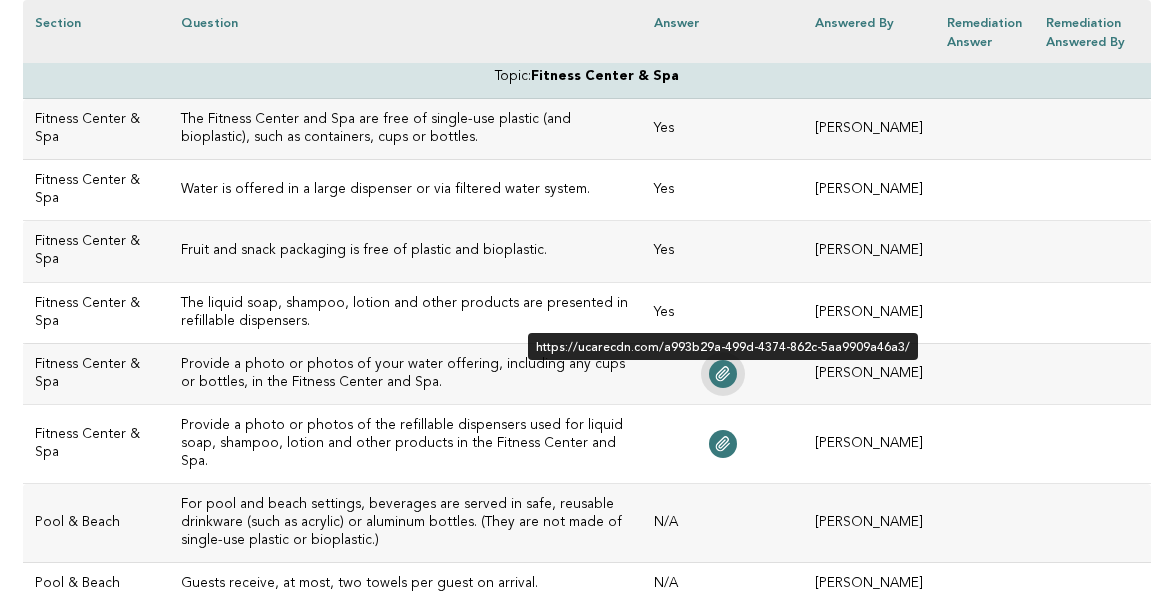 click 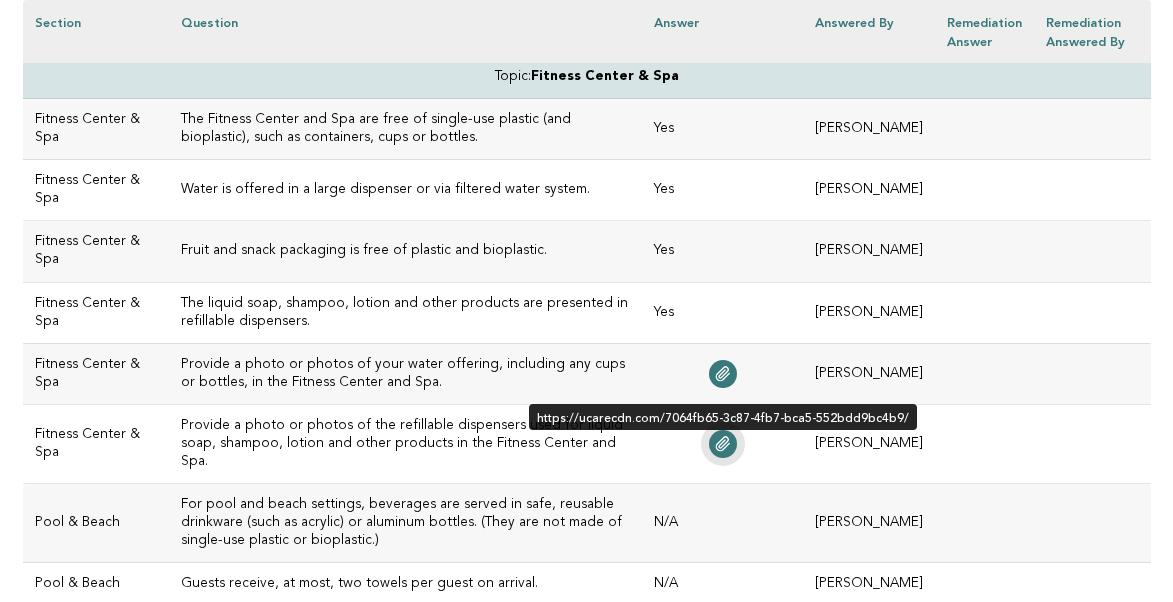 click 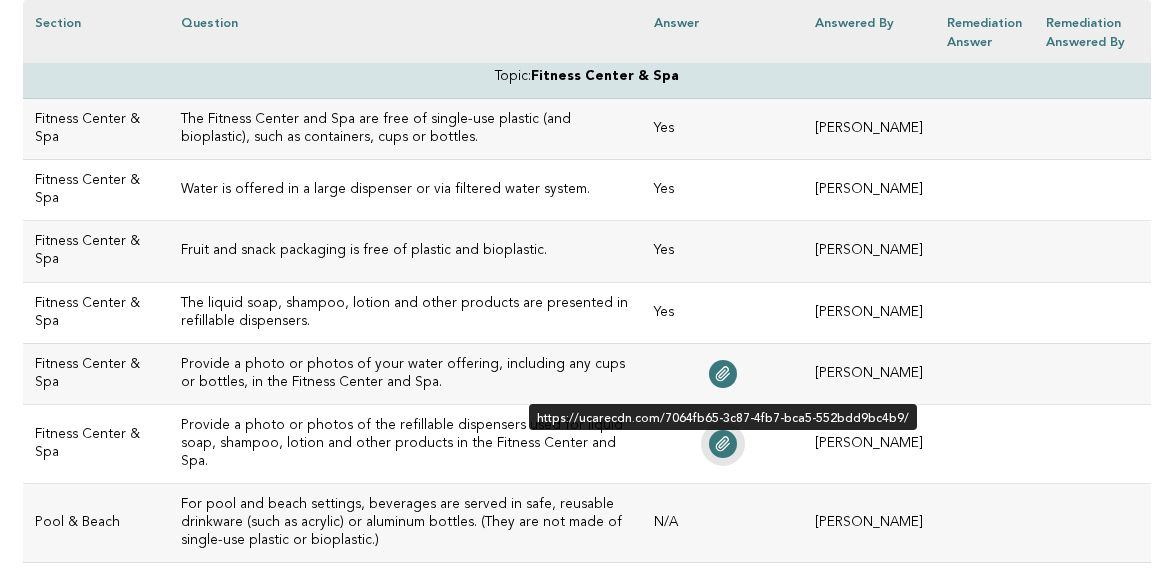 click 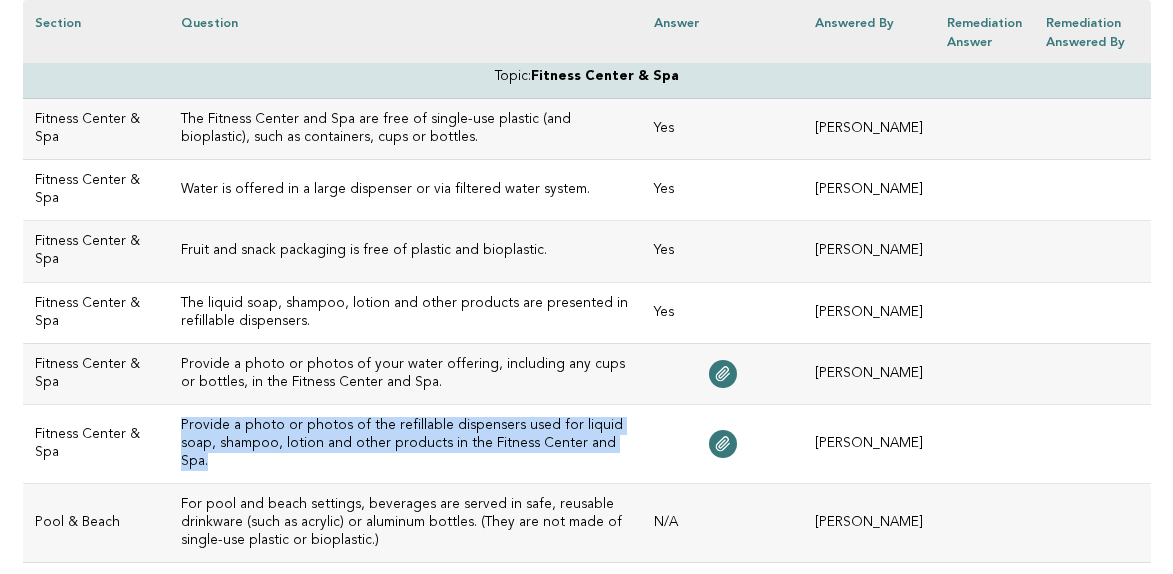 drag, startPoint x: 502, startPoint y: 443, endPoint x: 148, endPoint y: 415, distance: 355.10562 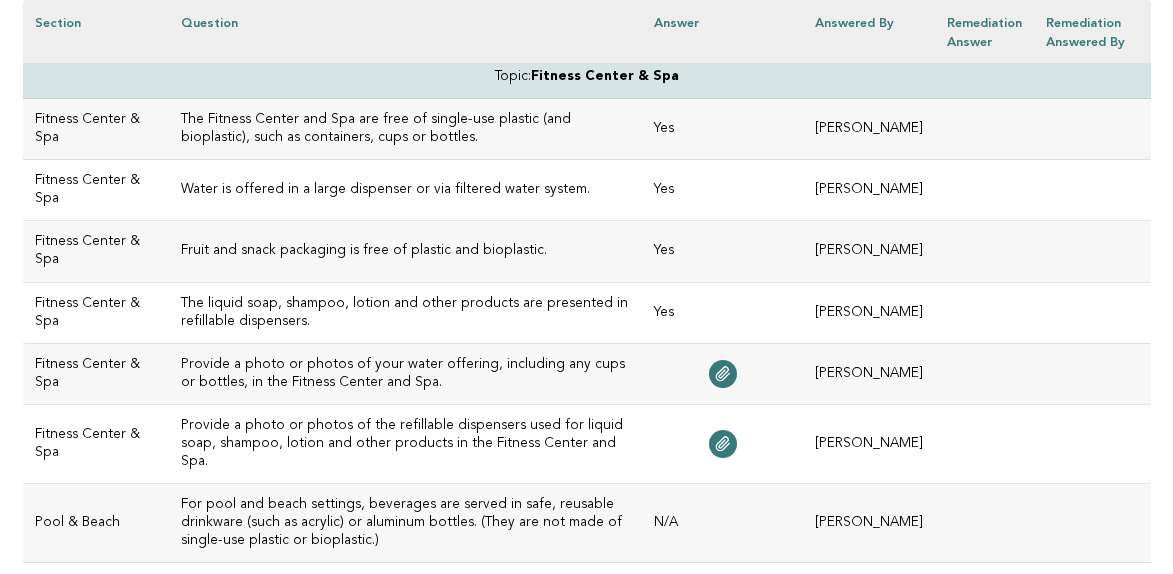 click at bounding box center [984, 312] 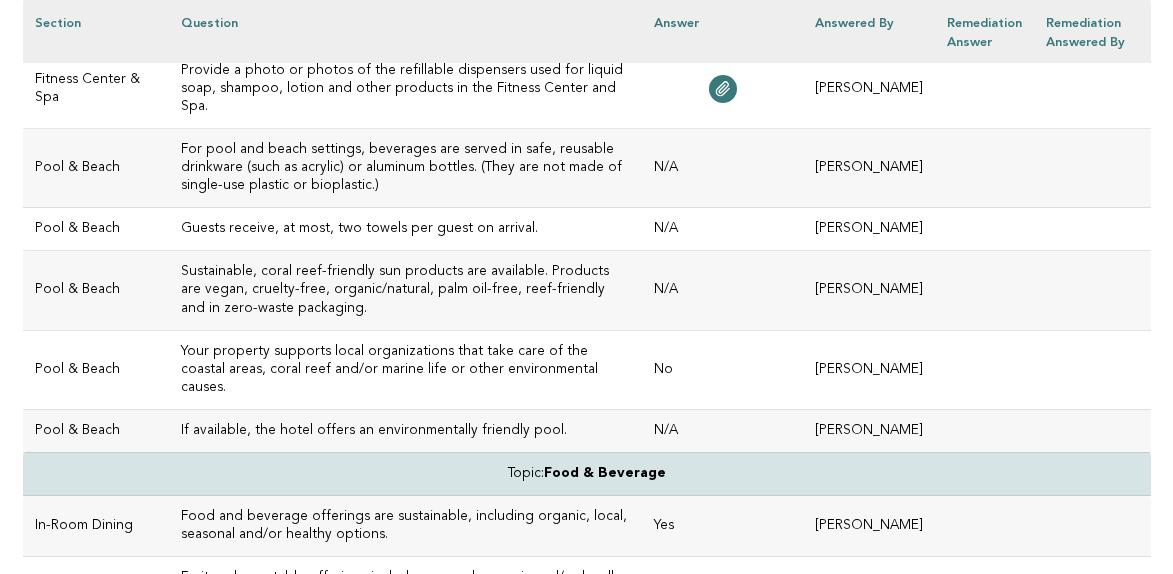 scroll, scrollTop: 986, scrollLeft: 0, axis: vertical 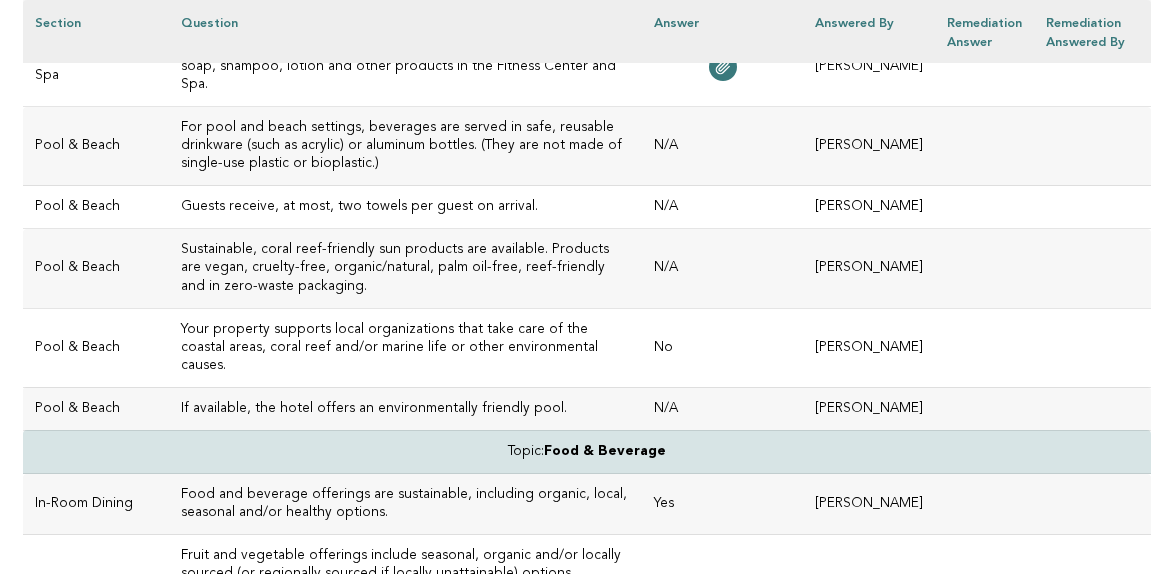 click on "Your property supports local organizations that take care of the coastal areas, coral reef and/or marine life or other environmental causes." at bounding box center (405, 348) 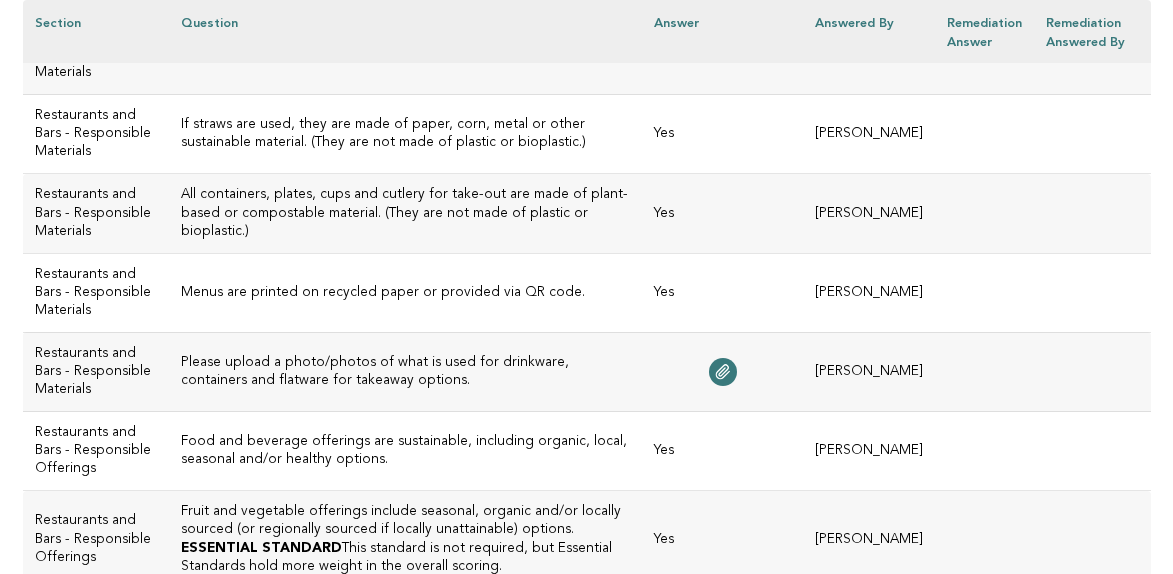 scroll, scrollTop: 2484, scrollLeft: 0, axis: vertical 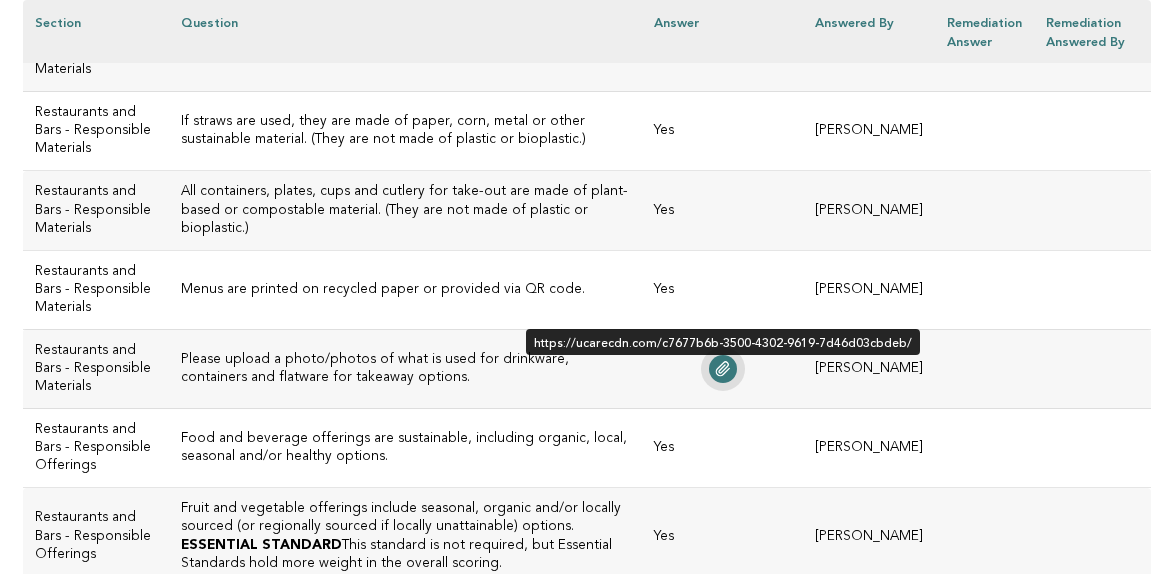 click 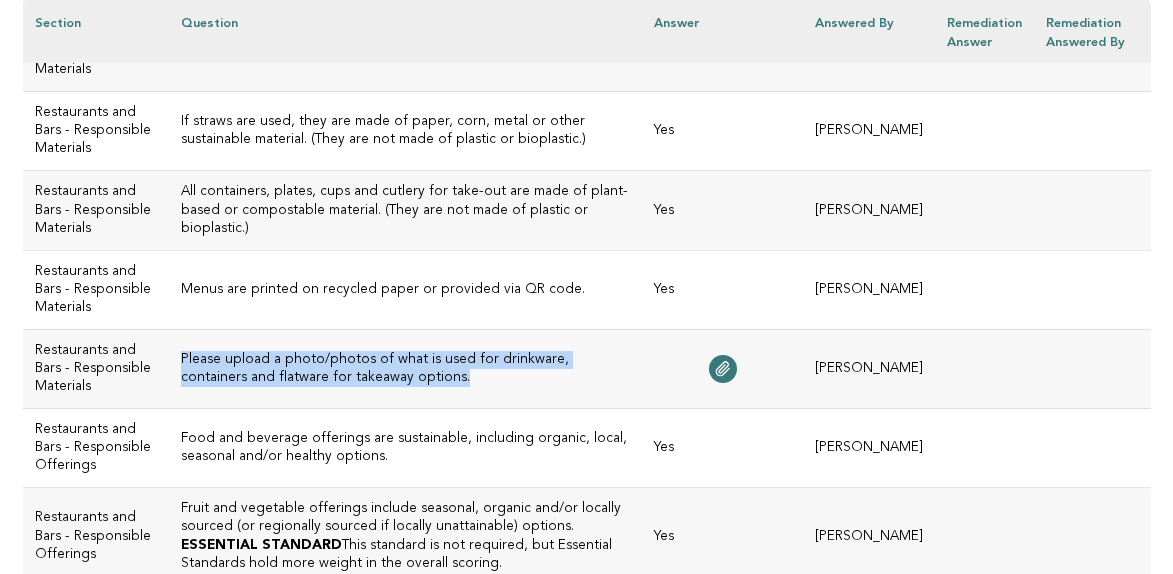 drag, startPoint x: 829, startPoint y: 562, endPoint x: 145, endPoint y: 329, distance: 722.596 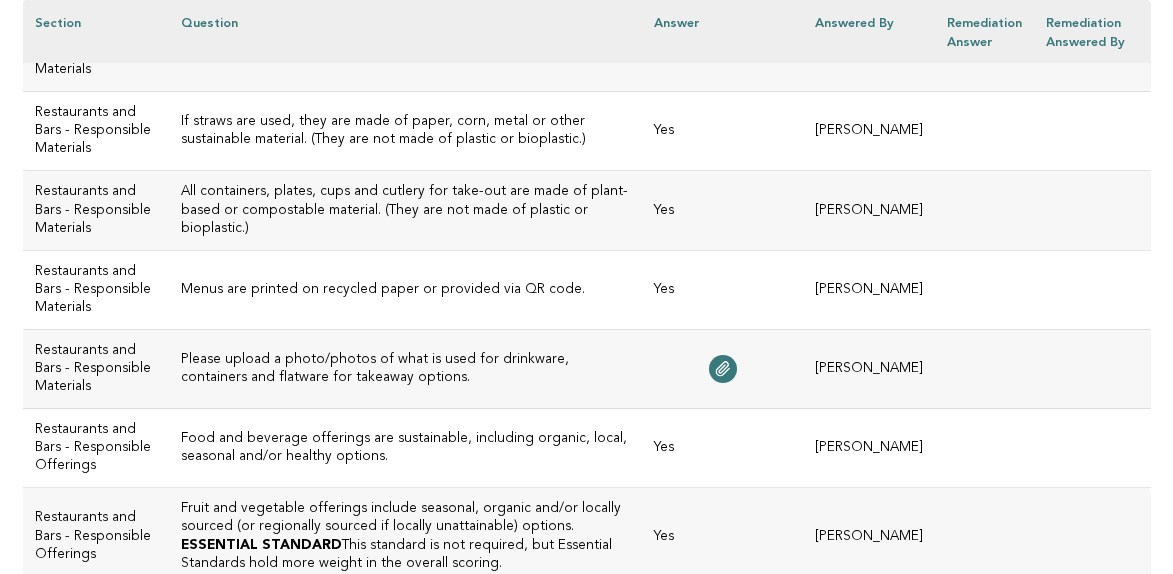 click on "Food and beverage offerings are sustainable, including organic, local, seasonal and/or healthy options." at bounding box center [405, 448] 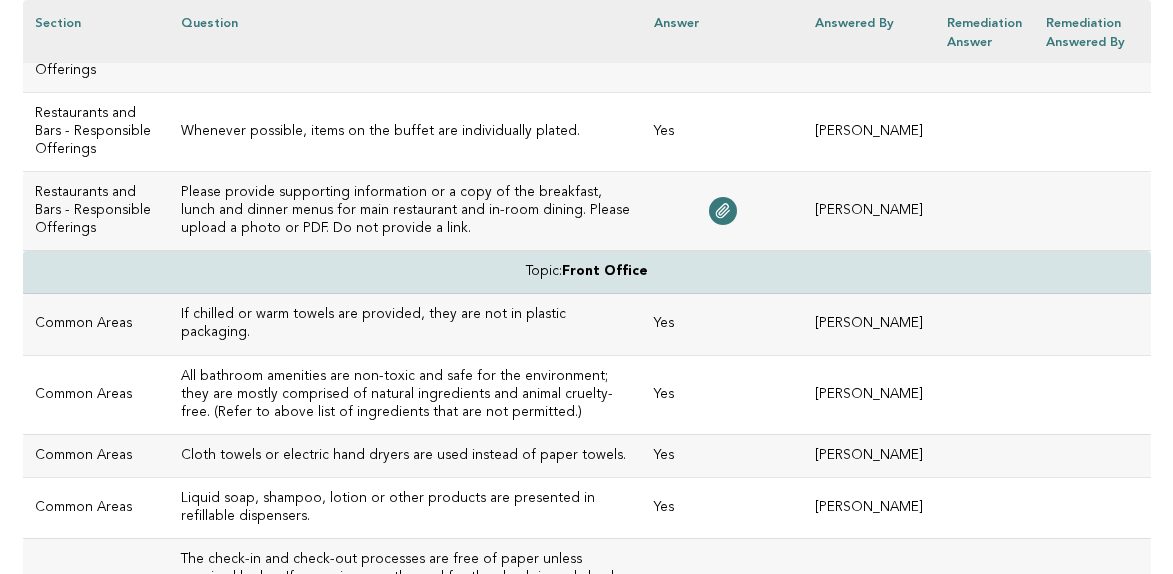 scroll, scrollTop: 3671, scrollLeft: 0, axis: vertical 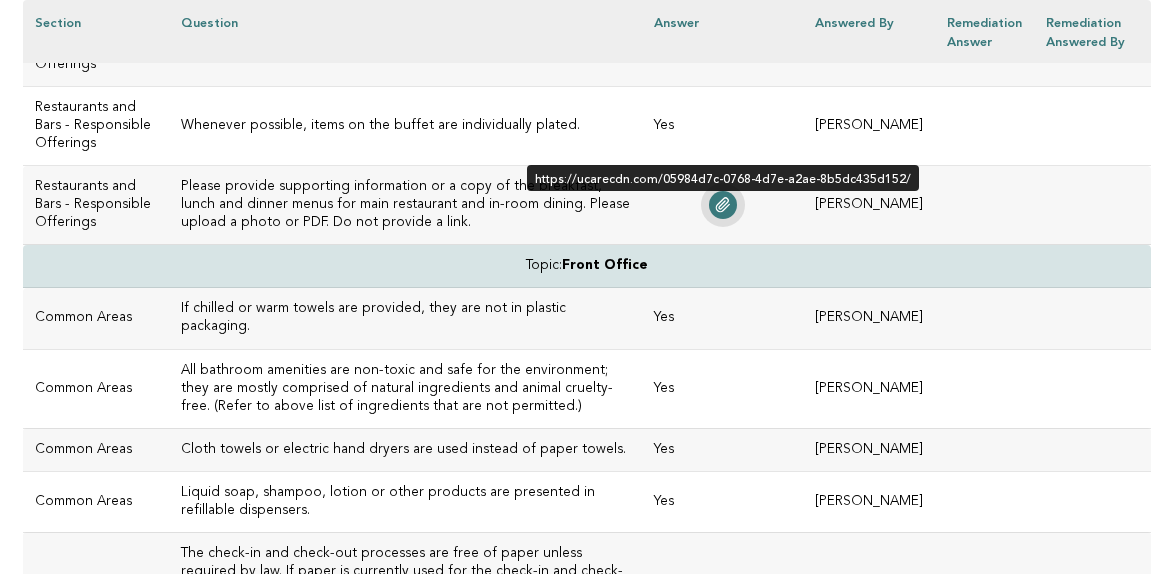 click at bounding box center (723, 205) 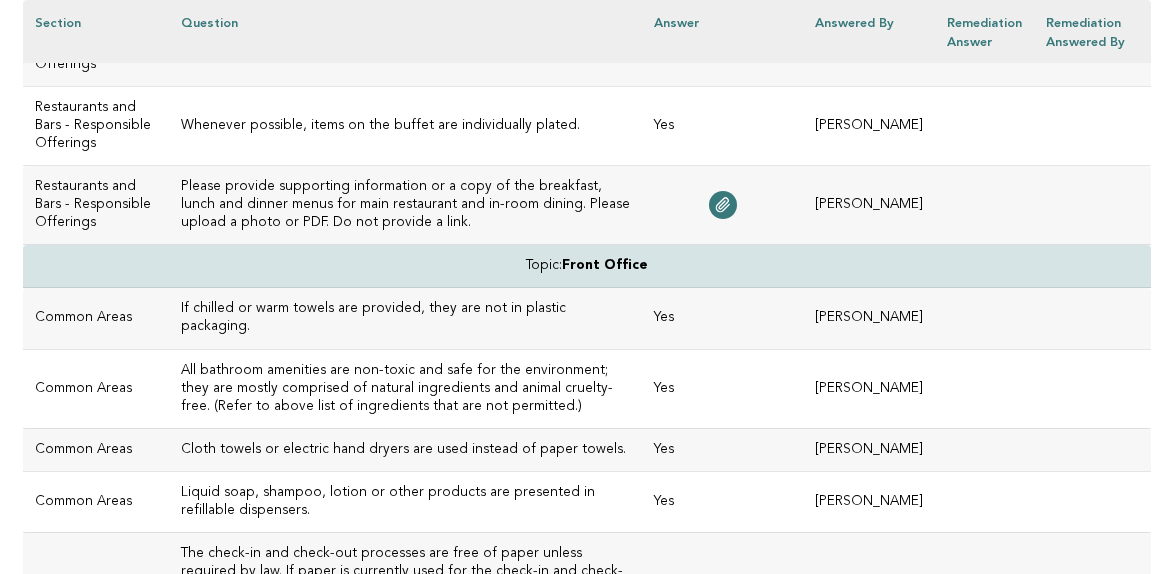 click on "Please provide supporting information or a copy of the breakfast, lunch and dinner menus for main restaurant and in-room dining. Please upload a photo or PDF. Do not provide a link." at bounding box center (405, 205) 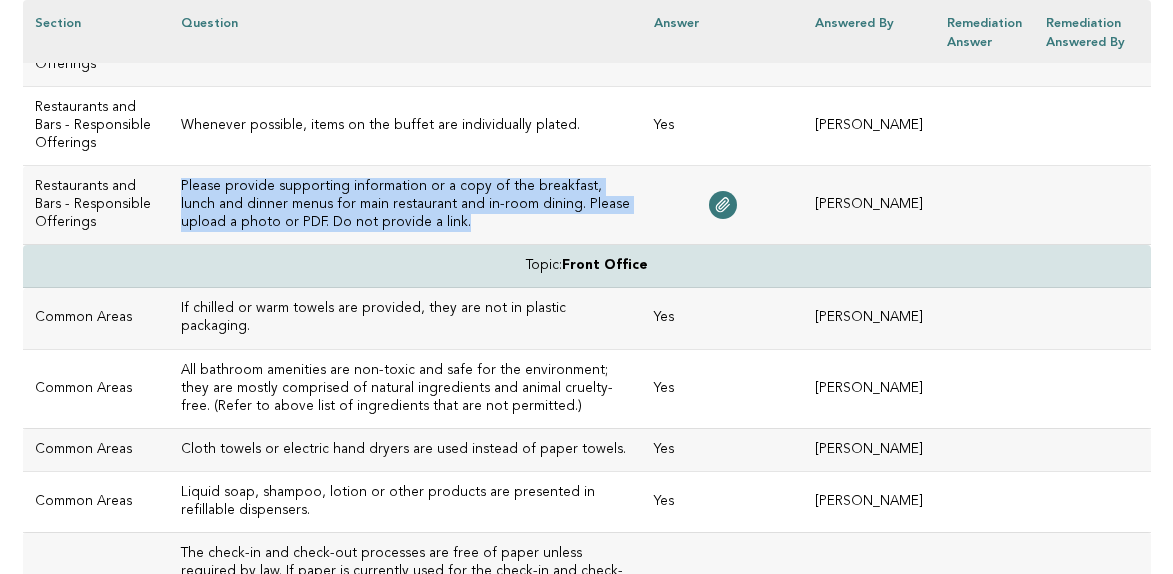 drag, startPoint x: 209, startPoint y: 325, endPoint x: 145, endPoint y: 289, distance: 73.43024 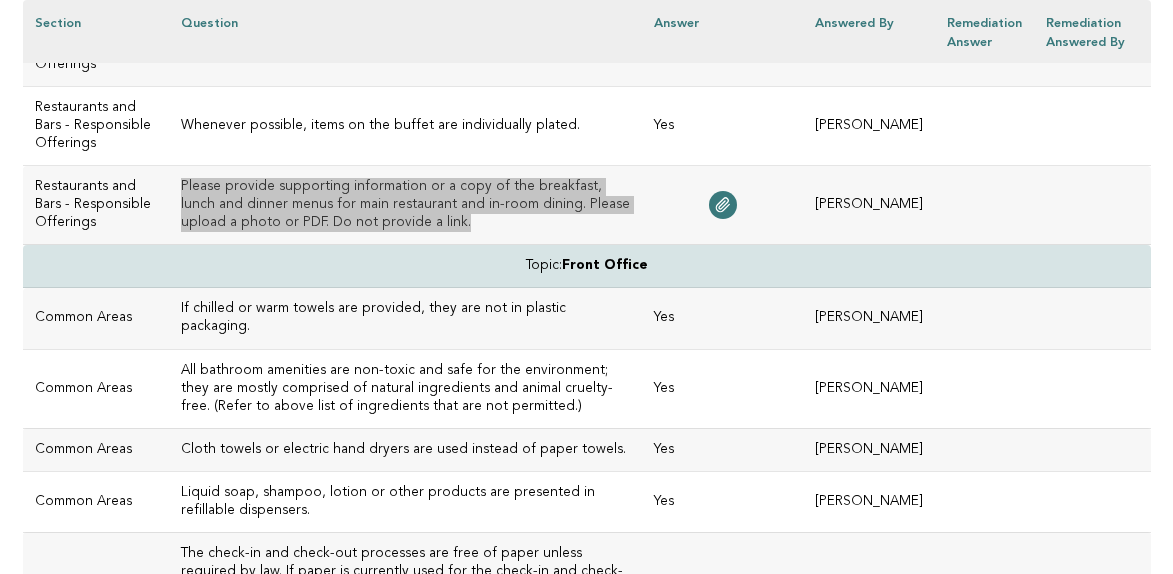click on "Please provide supporting information or a copy of the breakfast, lunch and dinner menus for main restaurant and in-room dining. Please upload a photo or PDF. Do not provide a link." at bounding box center (405, 205) 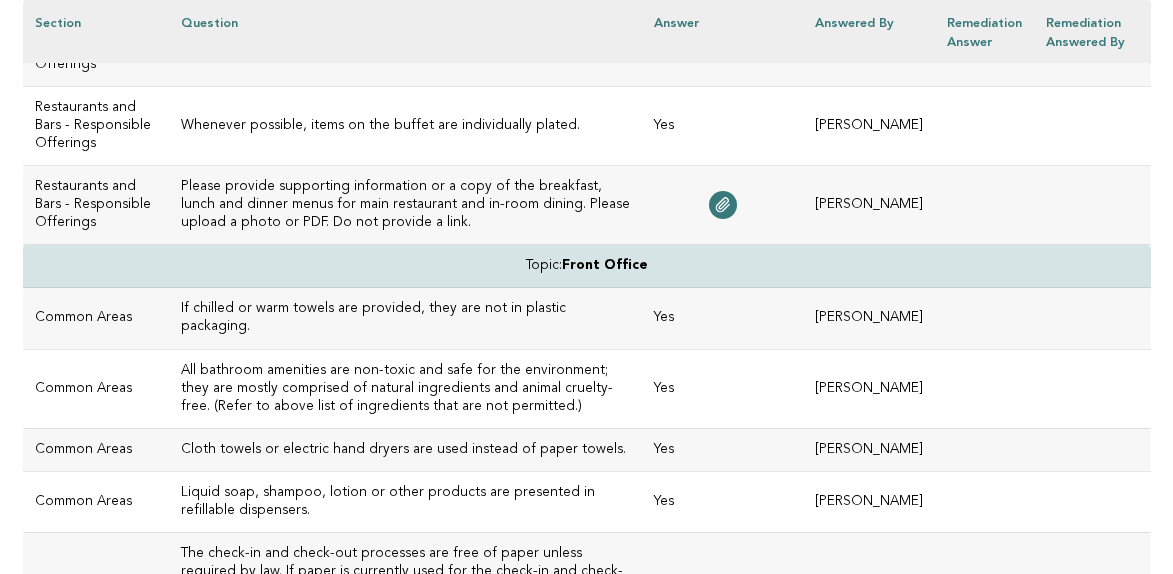 click on "If chilled or warm towels are provided, they are not in plastic packaging." at bounding box center [405, 318] 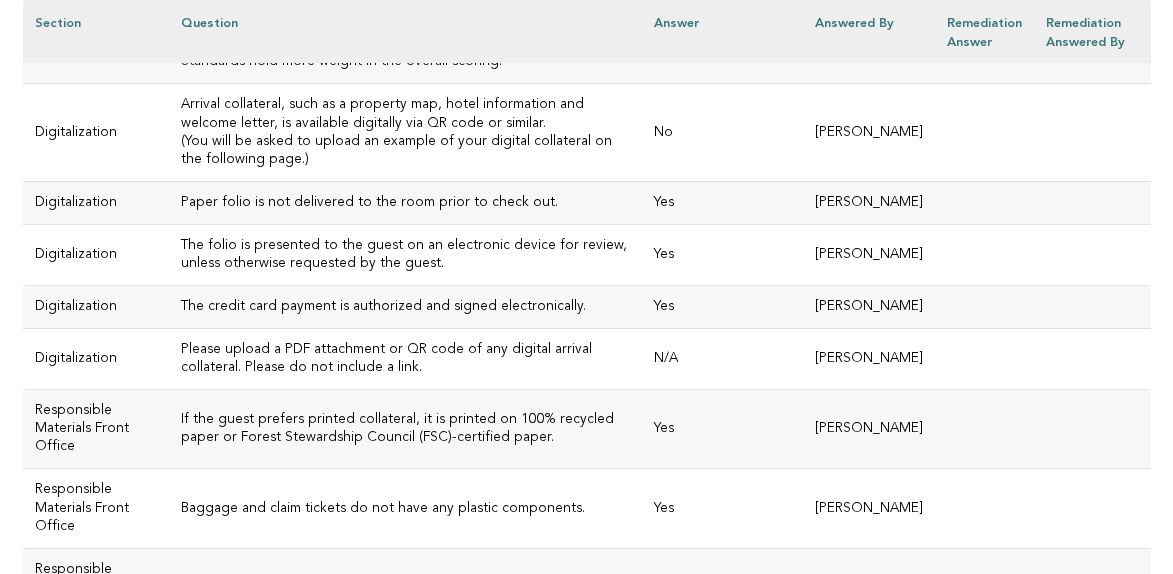 scroll, scrollTop: 4257, scrollLeft: 0, axis: vertical 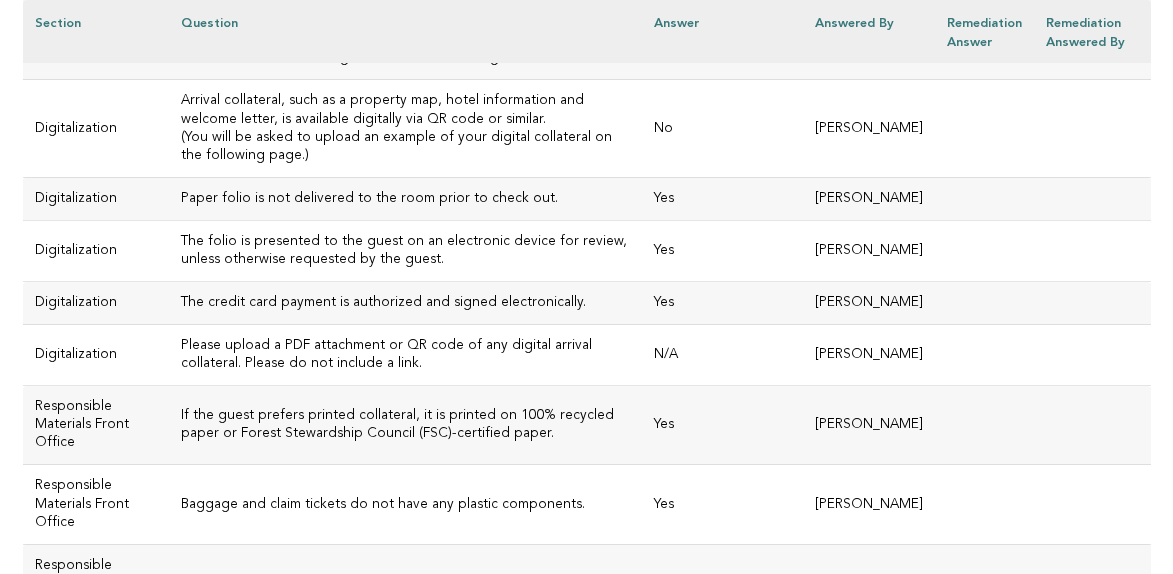 click on "Arrival collateral, such as a property map, hotel information and welcome letter, is available digitally via QR code or similar." at bounding box center (405, 110) 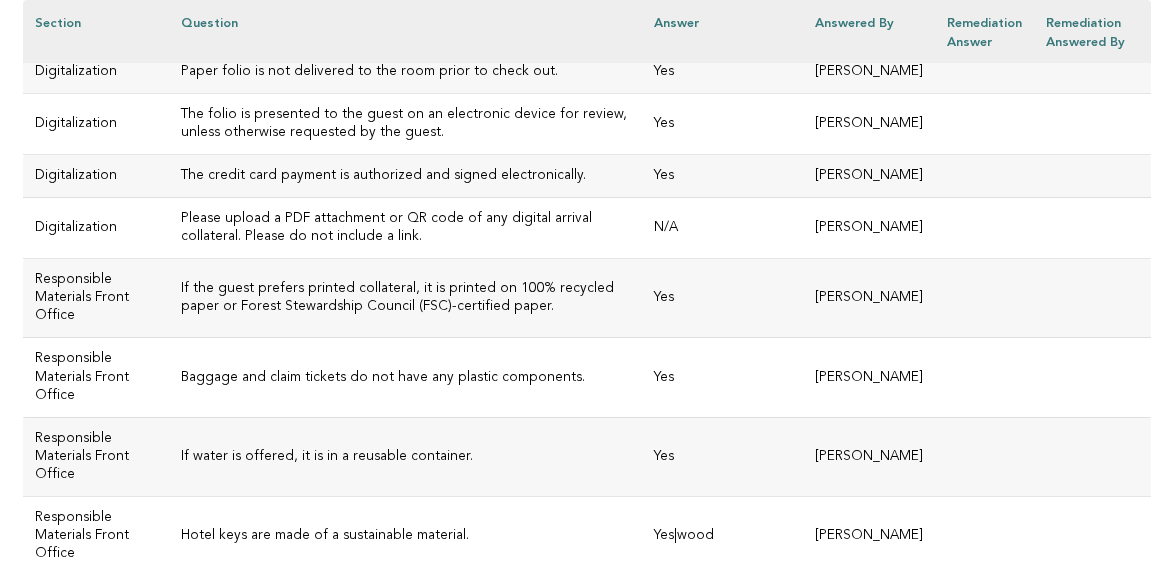 scroll, scrollTop: 4388, scrollLeft: 0, axis: vertical 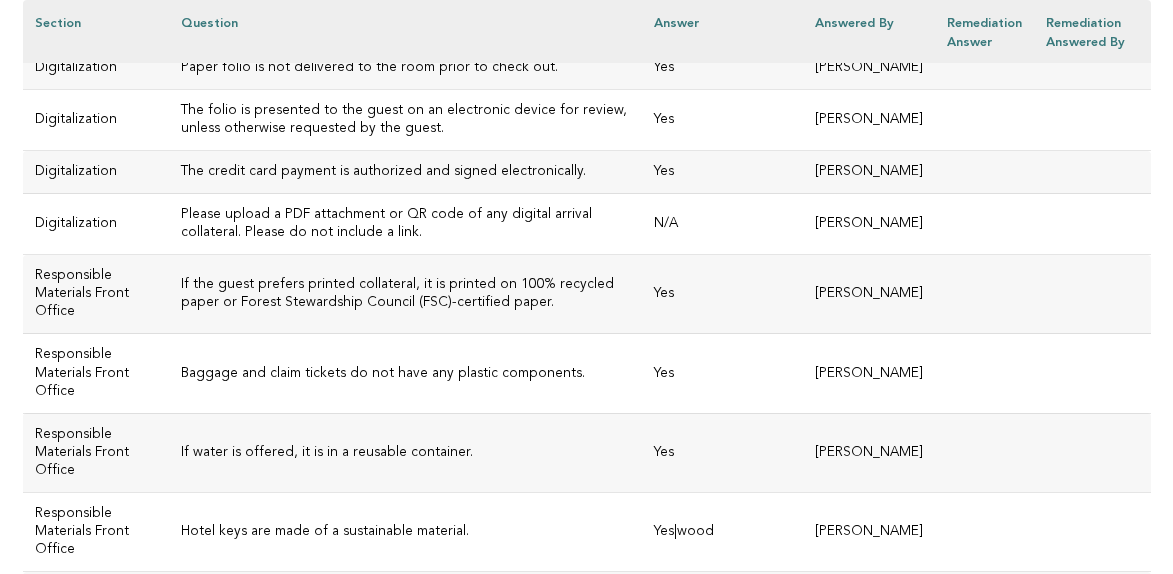 click on "Please upload a PDF attachment or QR code of any digital arrival collateral. Please do not include a link." at bounding box center [405, 224] 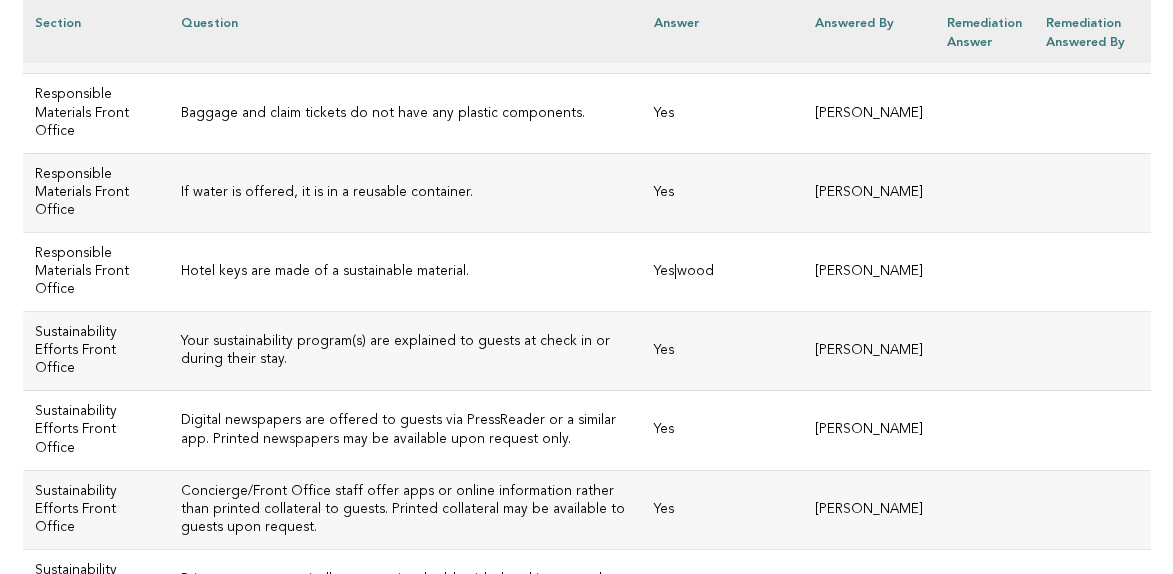 scroll, scrollTop: 4668, scrollLeft: 0, axis: vertical 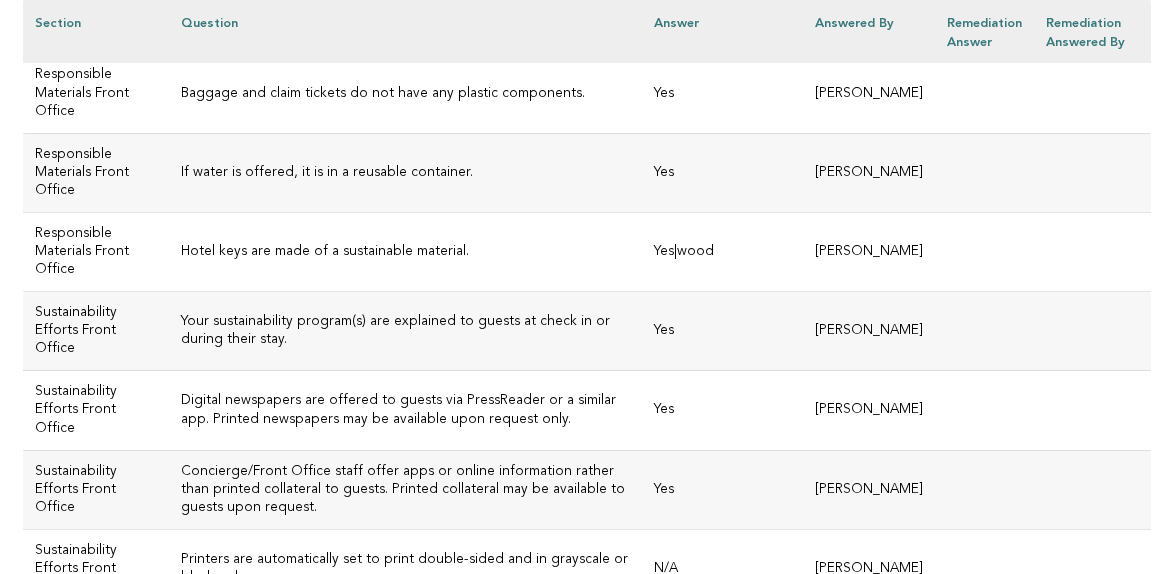 click on "Hotel keys are made of a sustainable material." at bounding box center (405, 251) 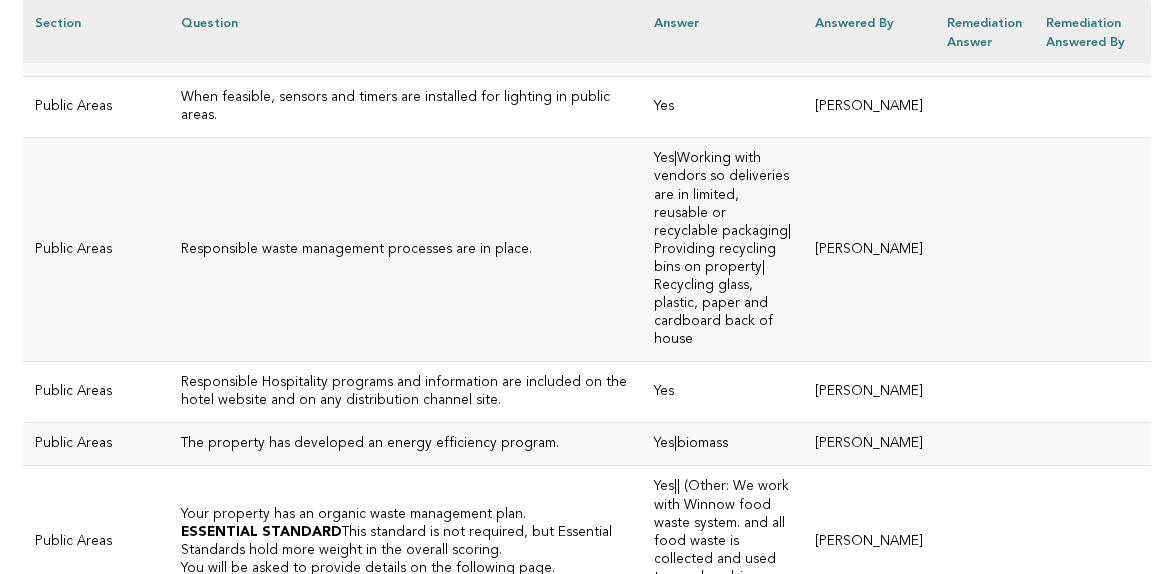 scroll, scrollTop: 5629, scrollLeft: 0, axis: vertical 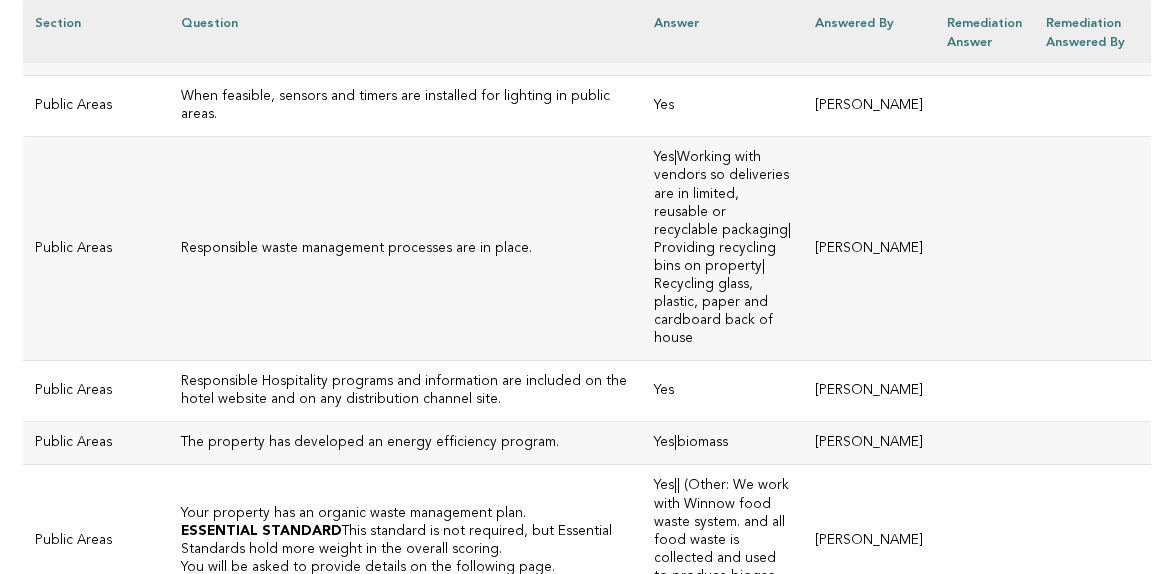 click on "When feasible, sensors and timers are installed for lighting in public areas." at bounding box center [405, 106] 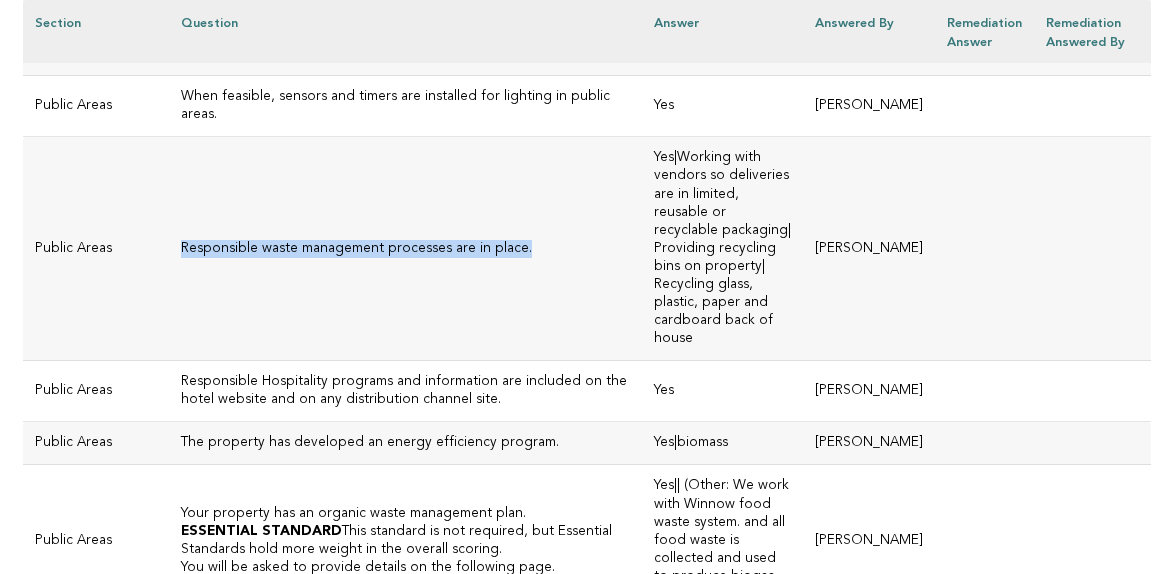 drag, startPoint x: 514, startPoint y: 322, endPoint x: 158, endPoint y: 325, distance: 356.01263 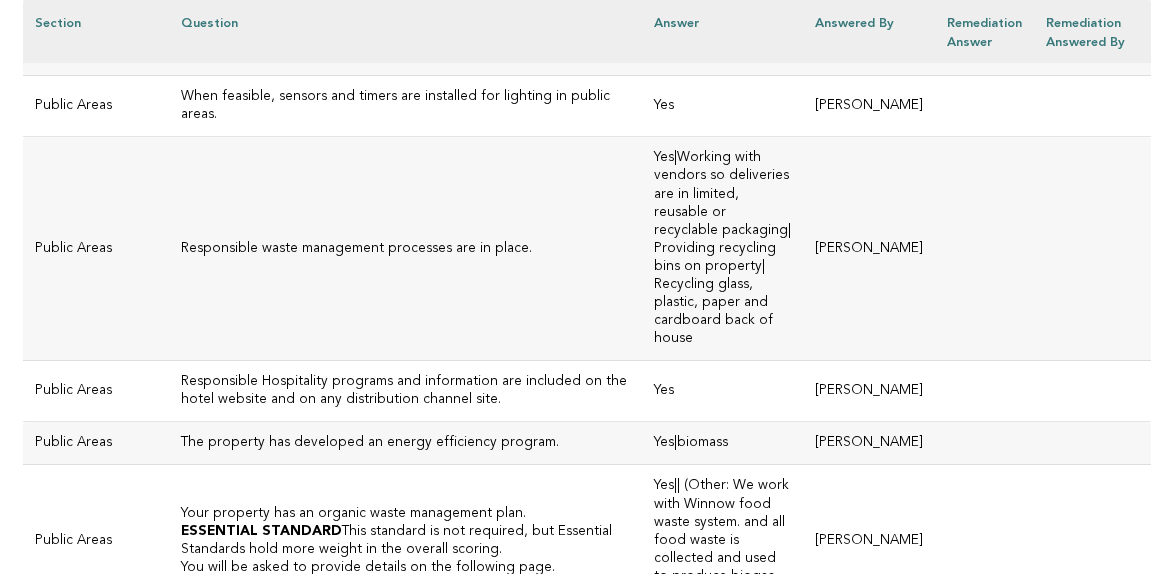 click on "Responsible waste management processes are in place." at bounding box center (405, 249) 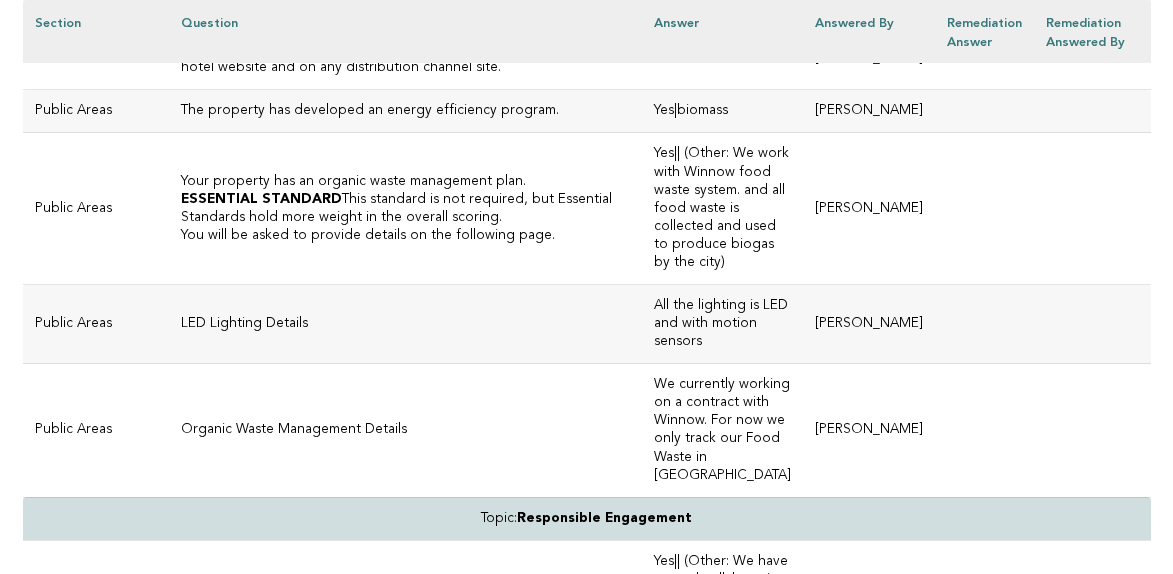 scroll, scrollTop: 5963, scrollLeft: 0, axis: vertical 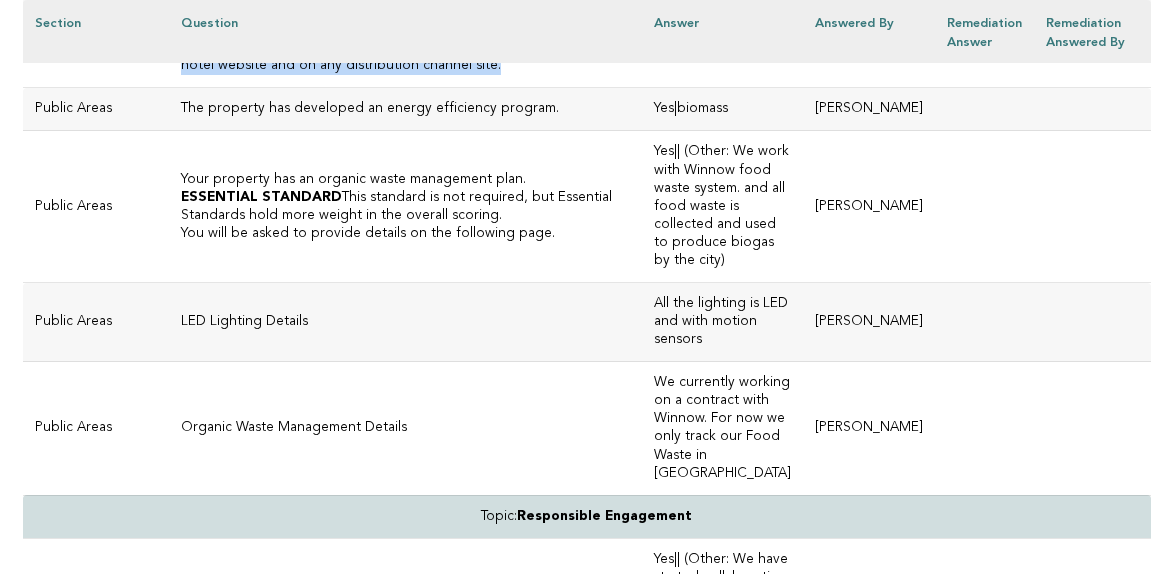 drag, startPoint x: 363, startPoint y: 209, endPoint x: 156, endPoint y: 198, distance: 207.29207 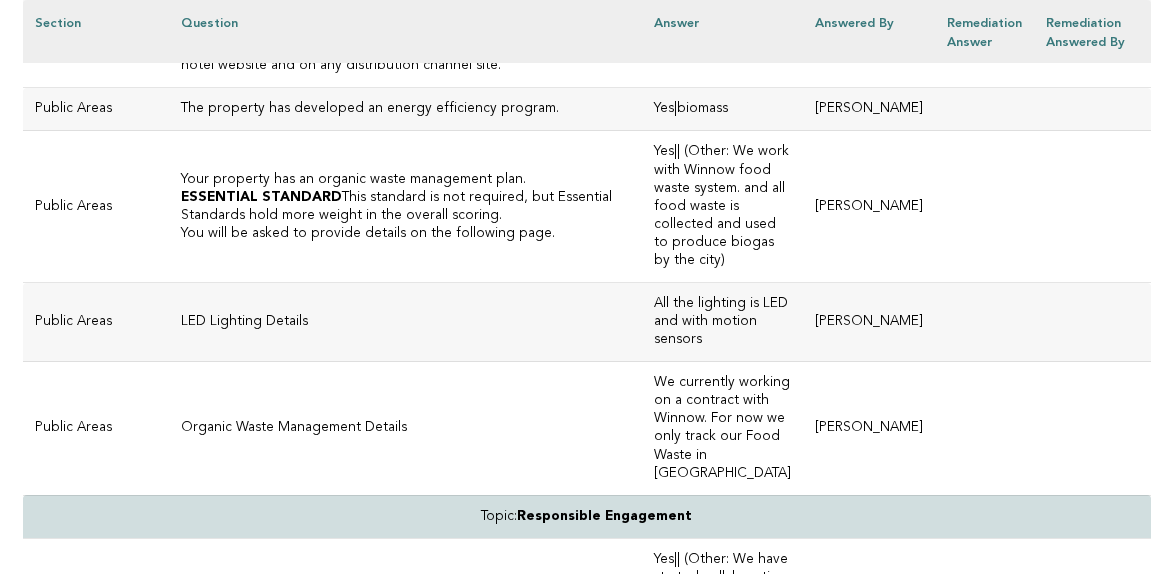 click on "Your property has an organic waste management plan.
ESSENTIAL STANDARD
This standard is not required, but Essential Standards hold more weight in the overall scoring.
You will be asked to provide details on the following page." at bounding box center [405, 207] 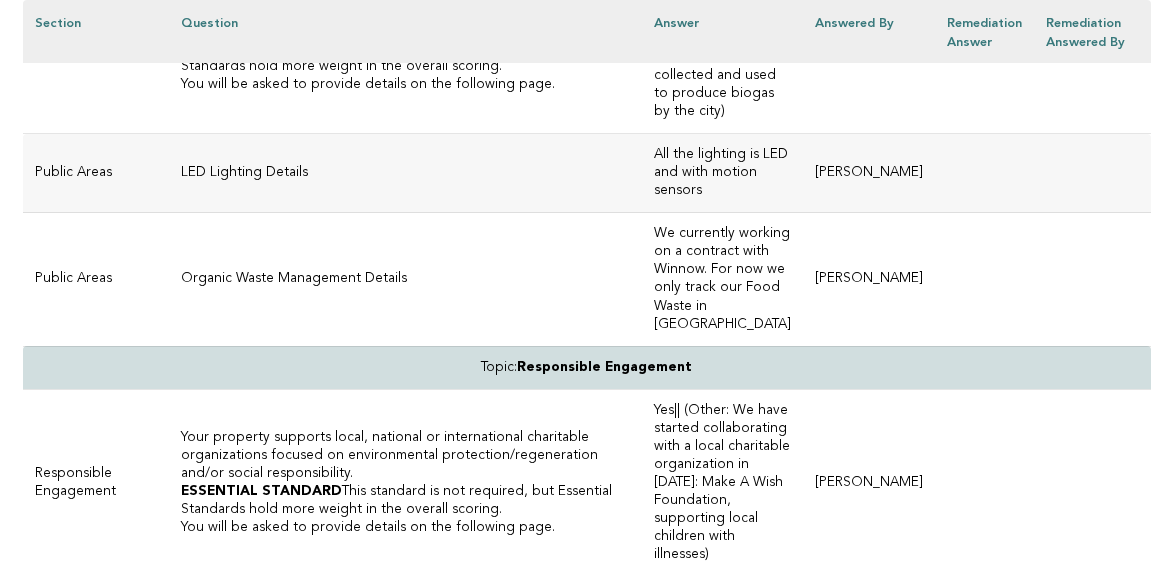 scroll, scrollTop: 6113, scrollLeft: 0, axis: vertical 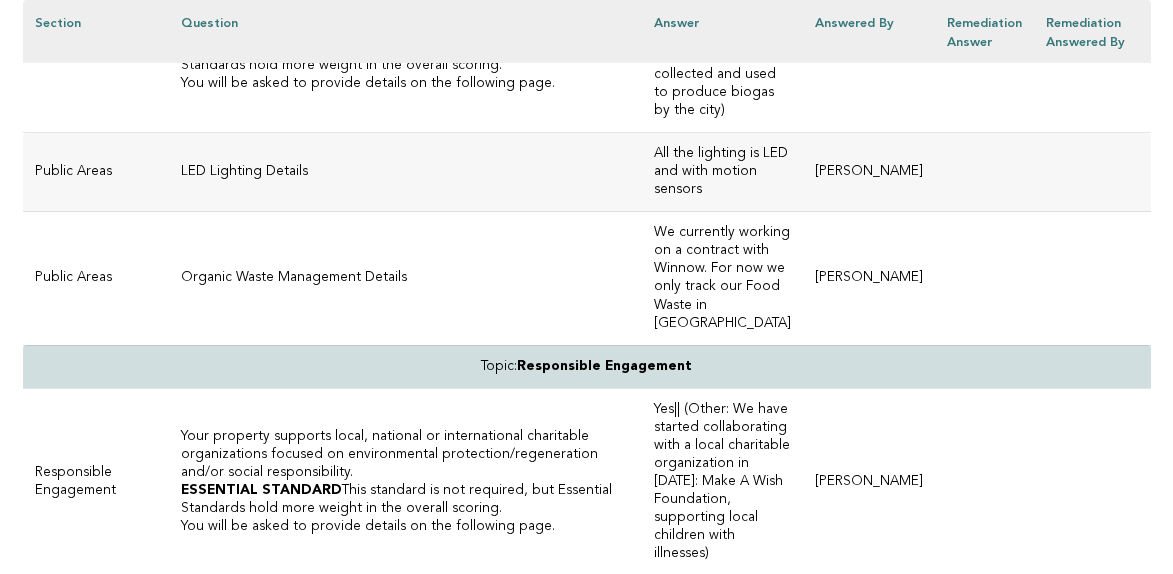 drag, startPoint x: 546, startPoint y: 103, endPoint x: 152, endPoint y: 104, distance: 394.00128 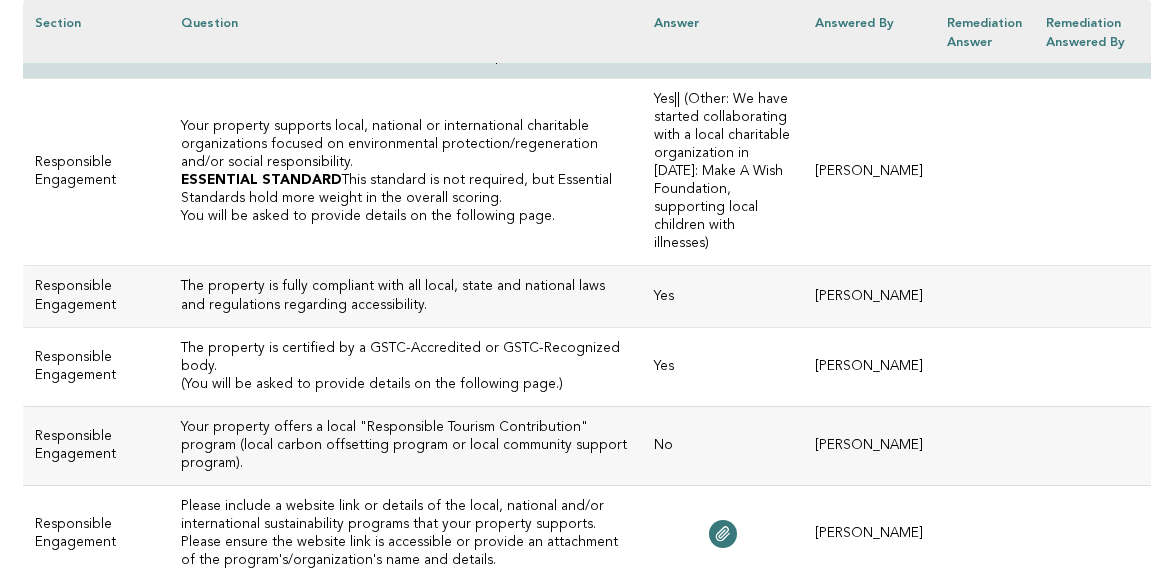 scroll, scrollTop: 6423, scrollLeft: 0, axis: vertical 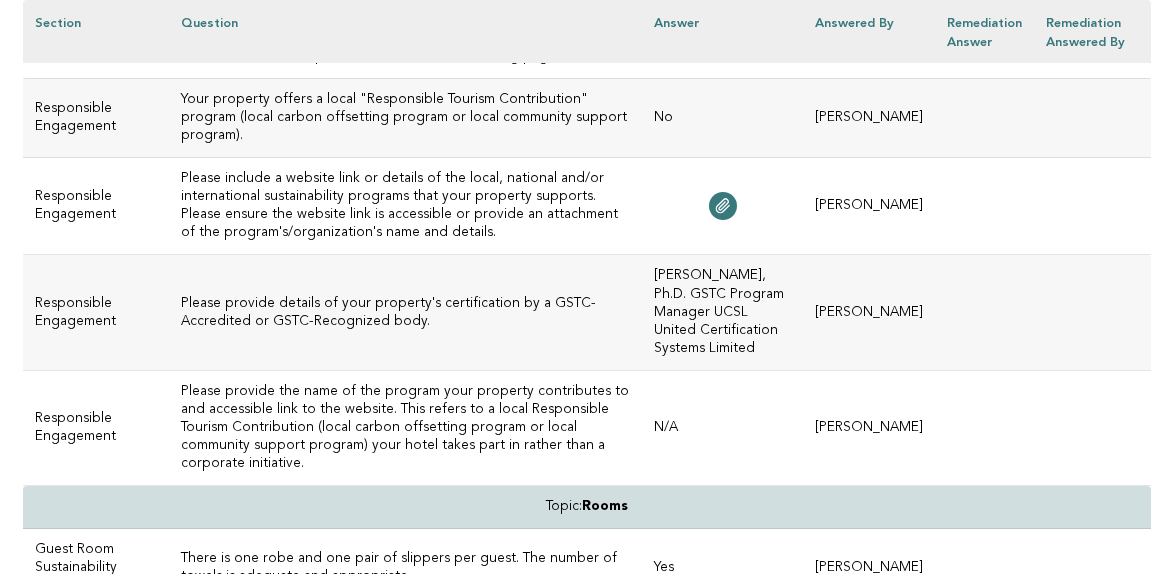 click on "ESSENTIAL STANDARD
This standard is not required, but Essential Standards hold more weight in the overall scoring." at bounding box center [405, -138] 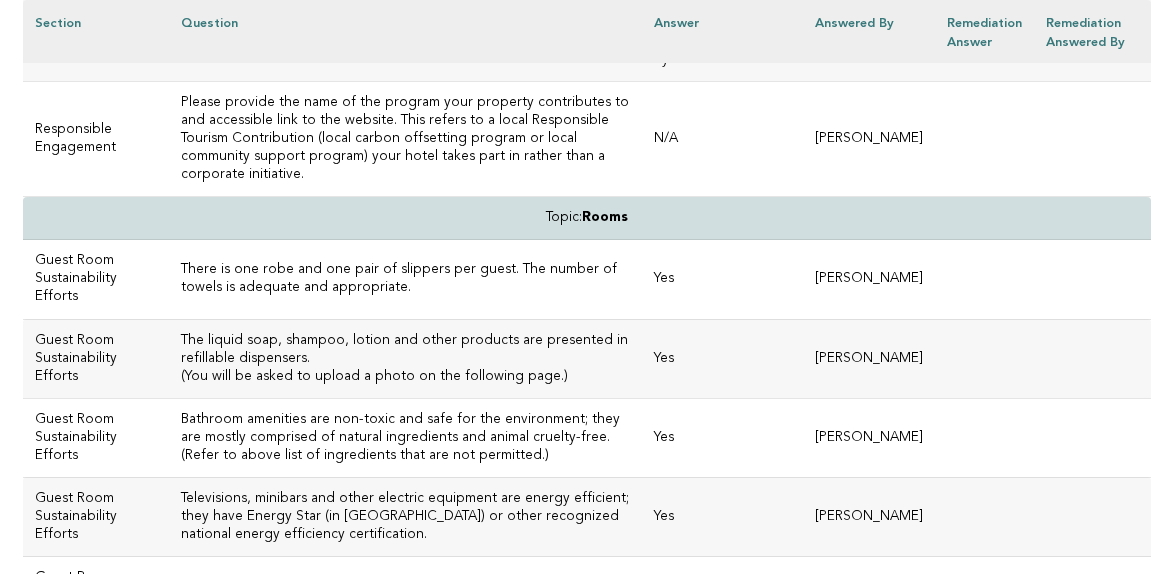 scroll, scrollTop: 7043, scrollLeft: 0, axis: vertical 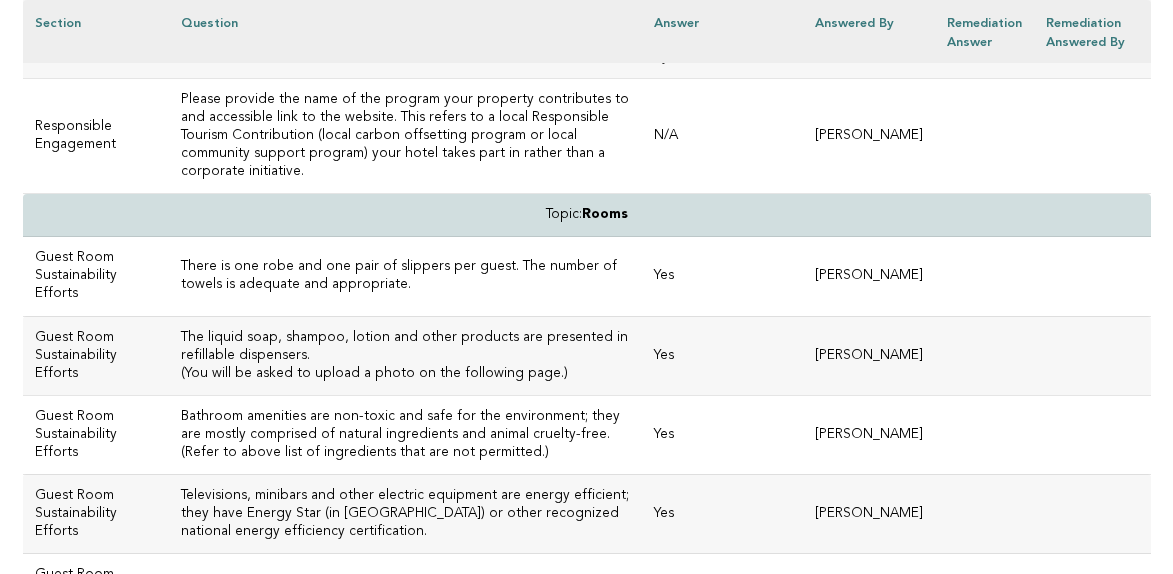 click 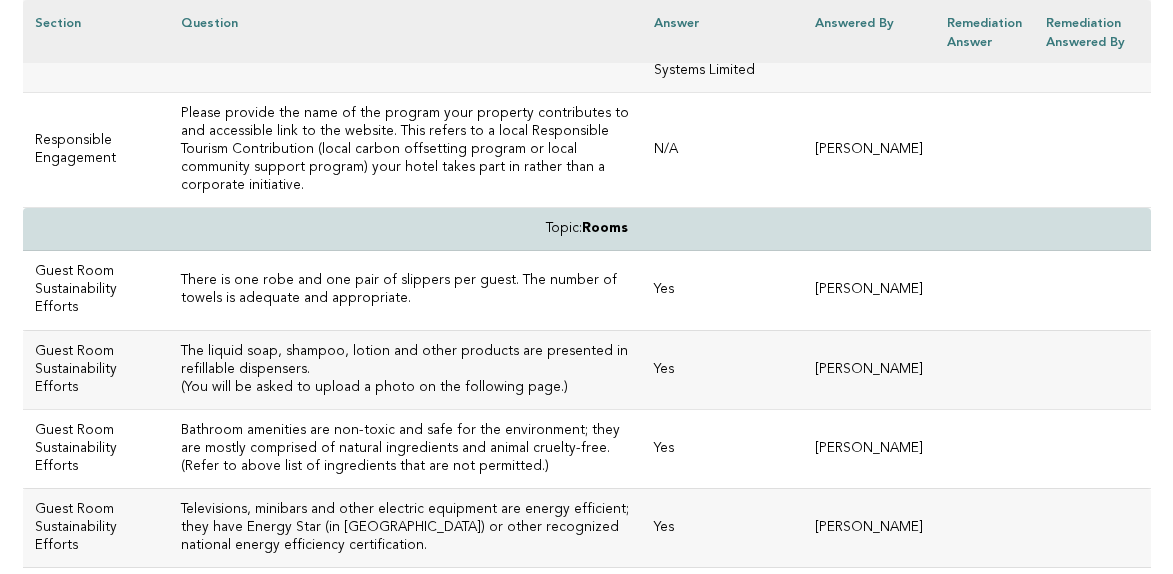 scroll, scrollTop: 7034, scrollLeft: 0, axis: vertical 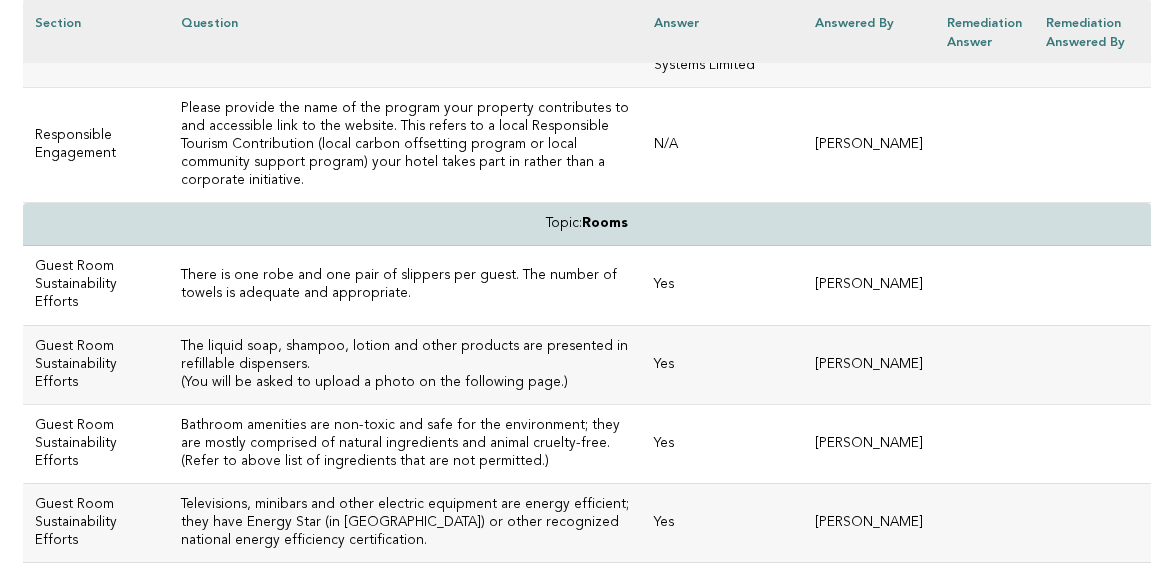 drag, startPoint x: 266, startPoint y: 432, endPoint x: 139, endPoint y: 416, distance: 128.0039 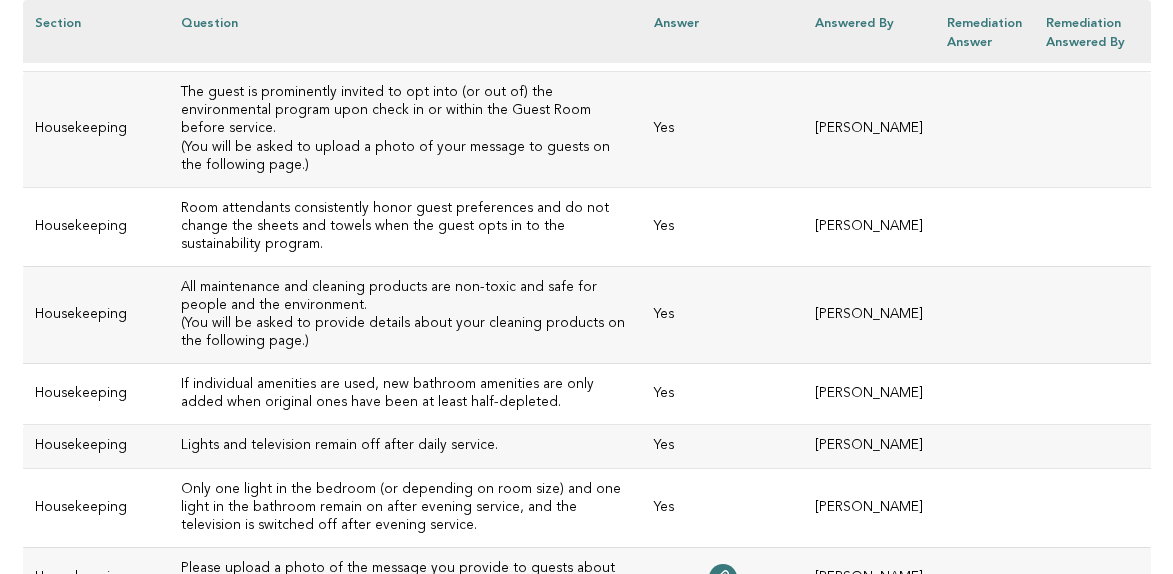 scroll, scrollTop: 8191, scrollLeft: 0, axis: vertical 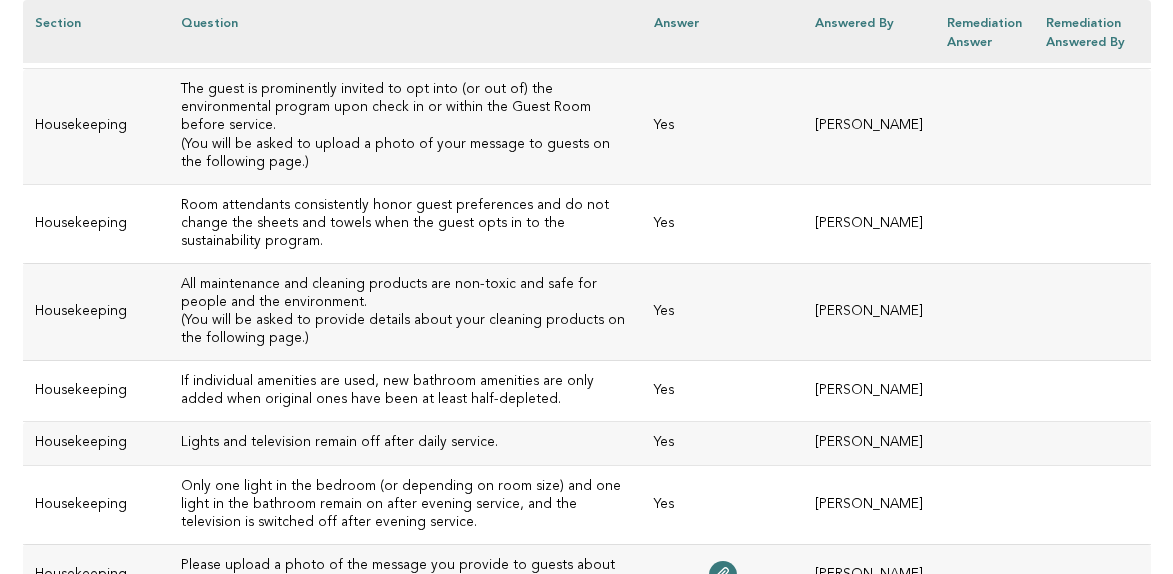 click on "Please upload a photo or photos of your refillable dispensers." at bounding box center [405, -159] 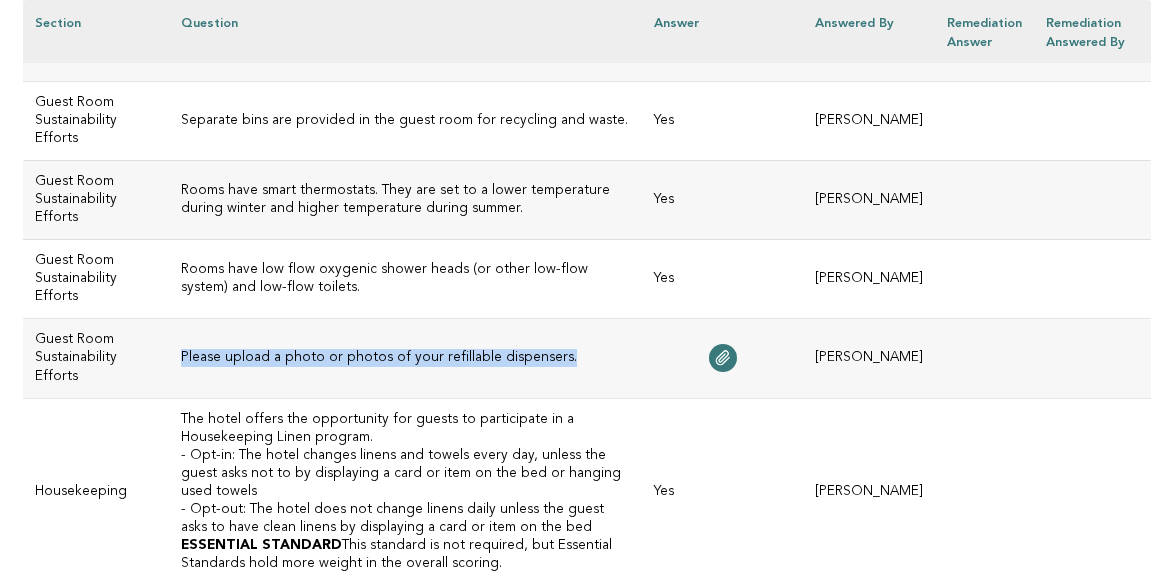 scroll, scrollTop: 7671, scrollLeft: 0, axis: vertical 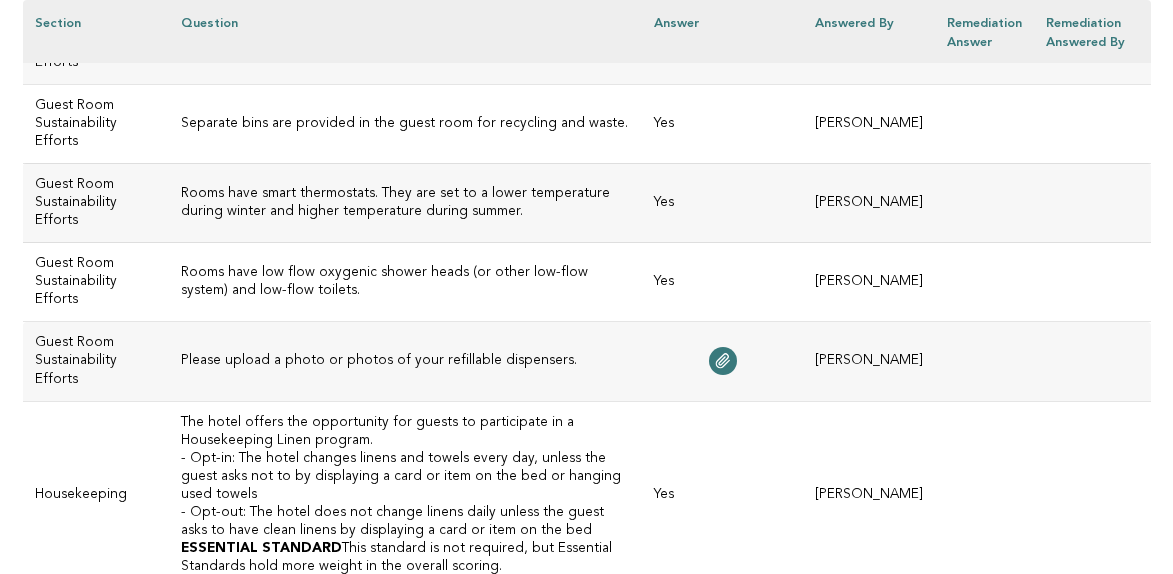 drag, startPoint x: 231, startPoint y: 140, endPoint x: 155, endPoint y: 115, distance: 80.00625 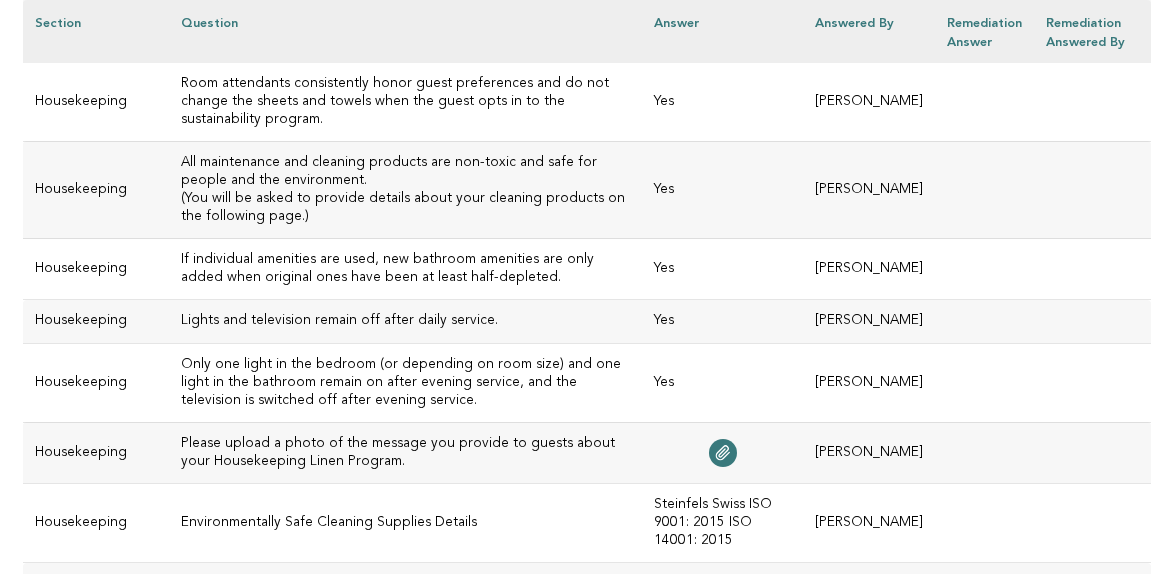 scroll, scrollTop: 8332, scrollLeft: 0, axis: vertical 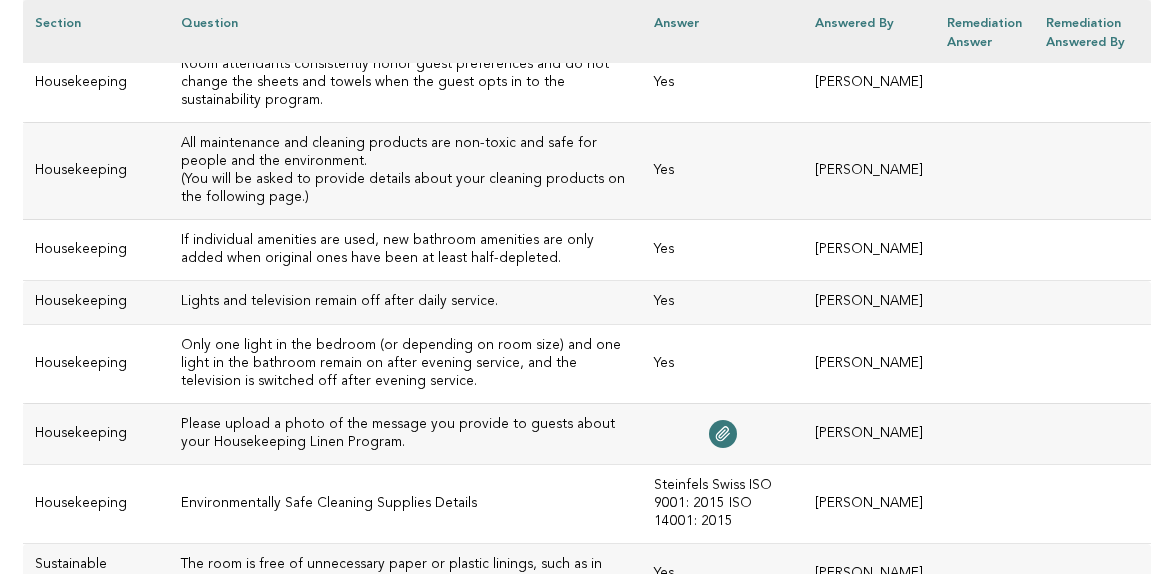 click on "- Opt-in: The hotel changes linens and towels every day, unless the guest asks not to by displaying a card or item on the bed or hanging used towels" at bounding box center [405, -184] 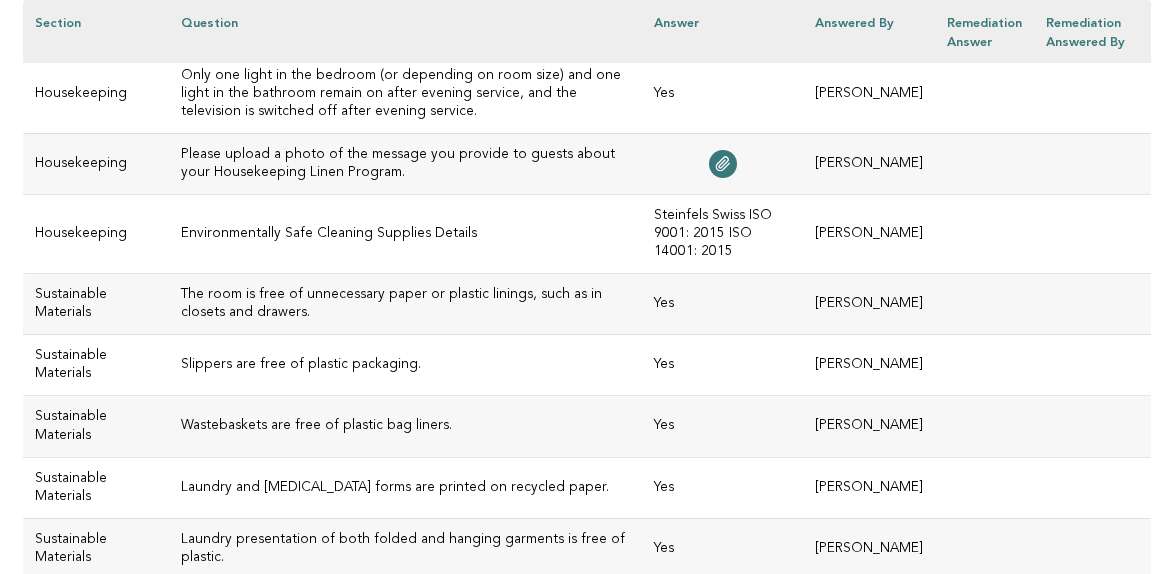 scroll, scrollTop: 8603, scrollLeft: 0, axis: vertical 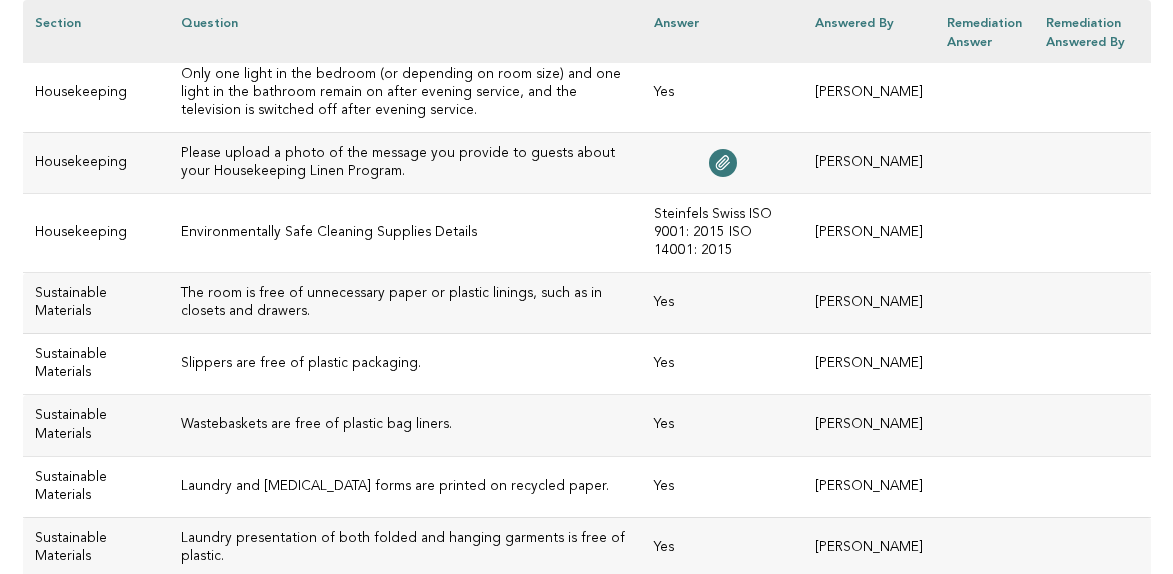 click on "All maintenance and cleaning products are non-toxic and safe for people and the environment." at bounding box center [405, -118] 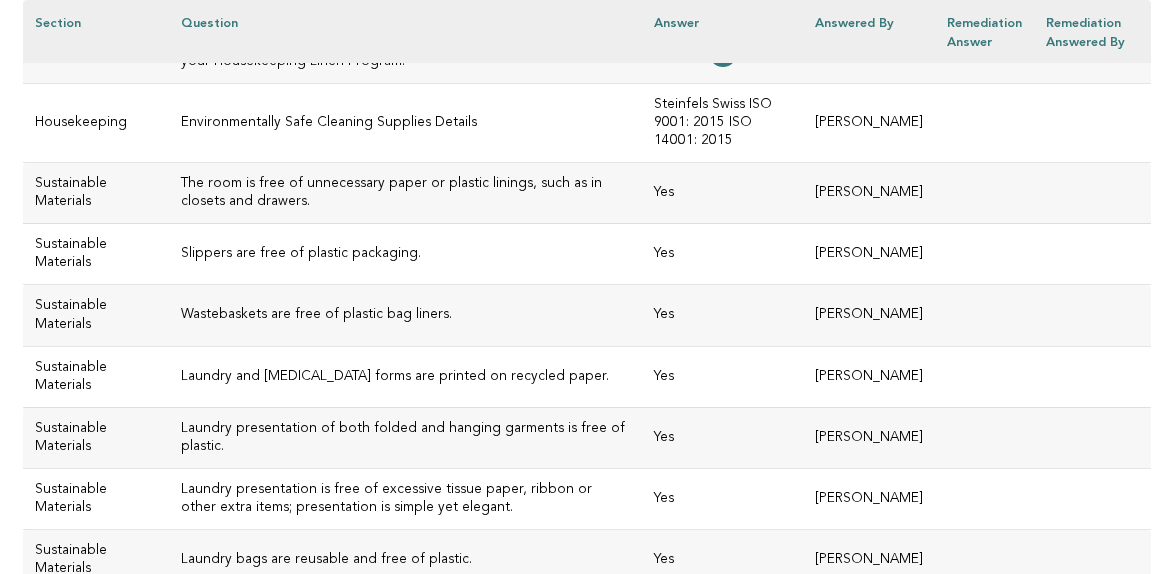 scroll, scrollTop: 8709, scrollLeft: 0, axis: vertical 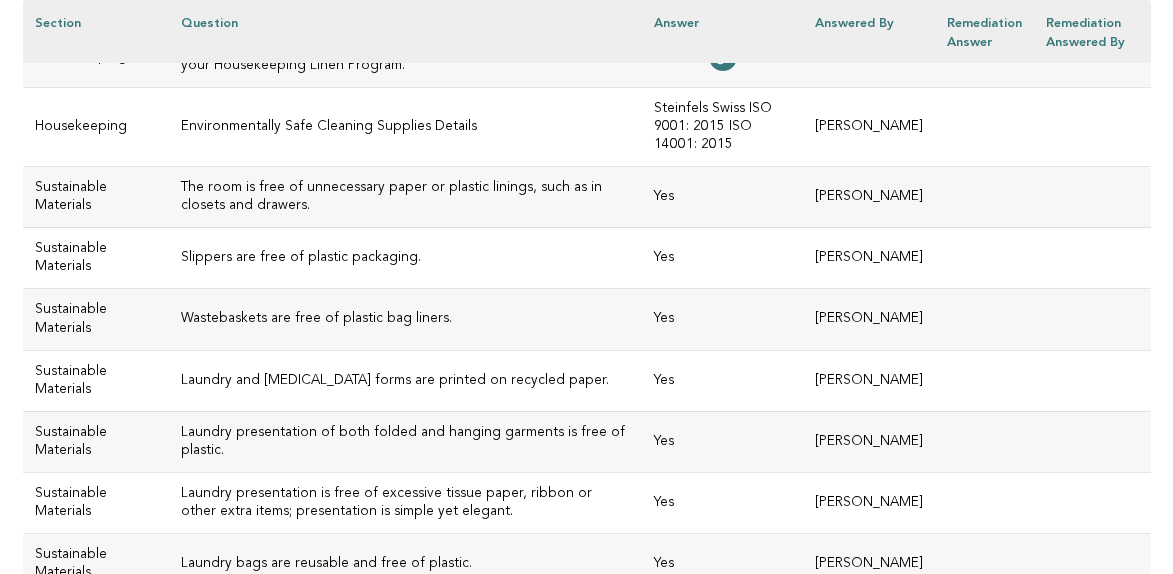 click on "(You will be asked to provide details about your cleaning products on the following page.)" at bounding box center [405, -188] 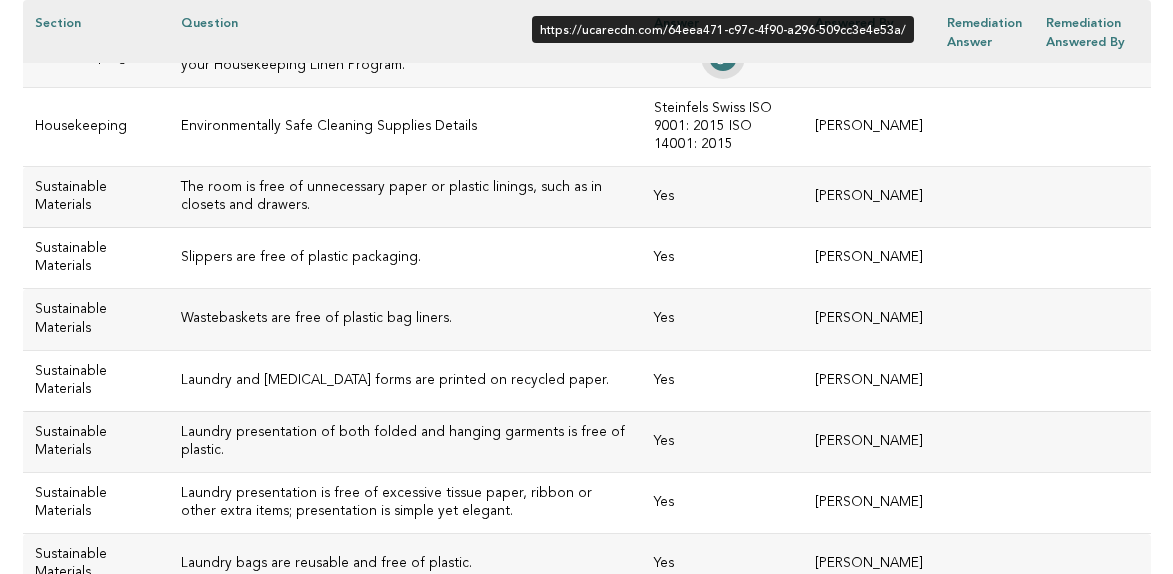 click 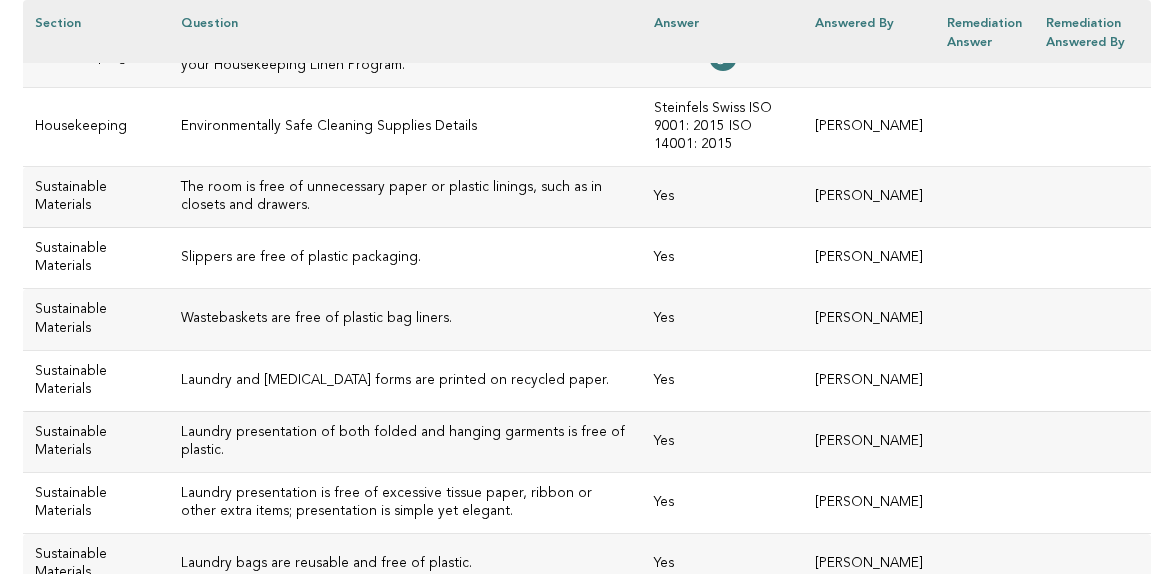 click on "Environmentally Safe Cleaning Supplies Details" at bounding box center [405, 126] 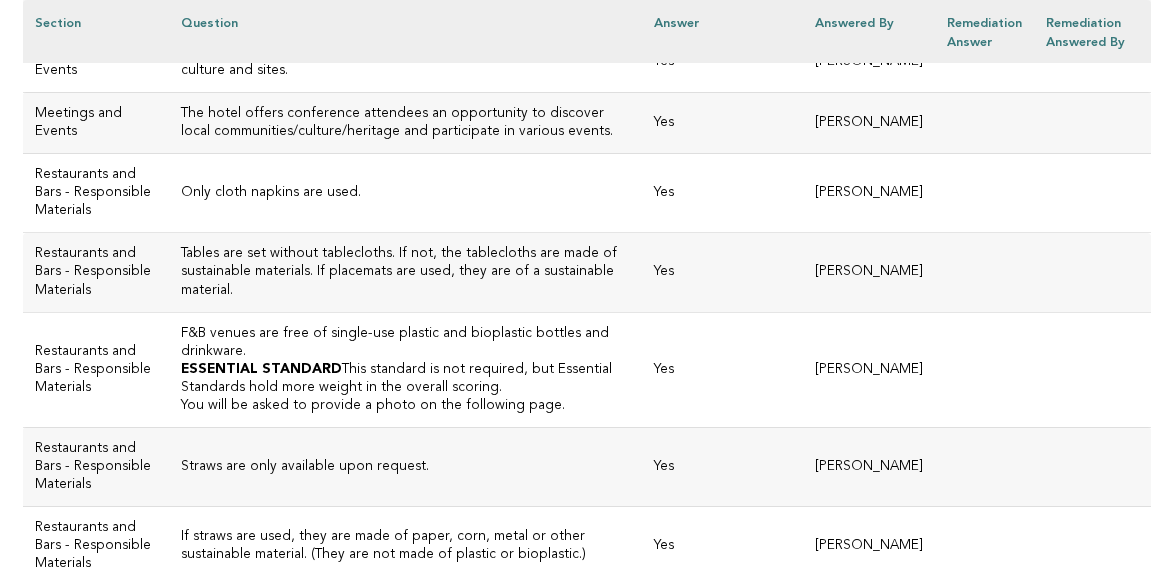 scroll, scrollTop: 501, scrollLeft: 0, axis: vertical 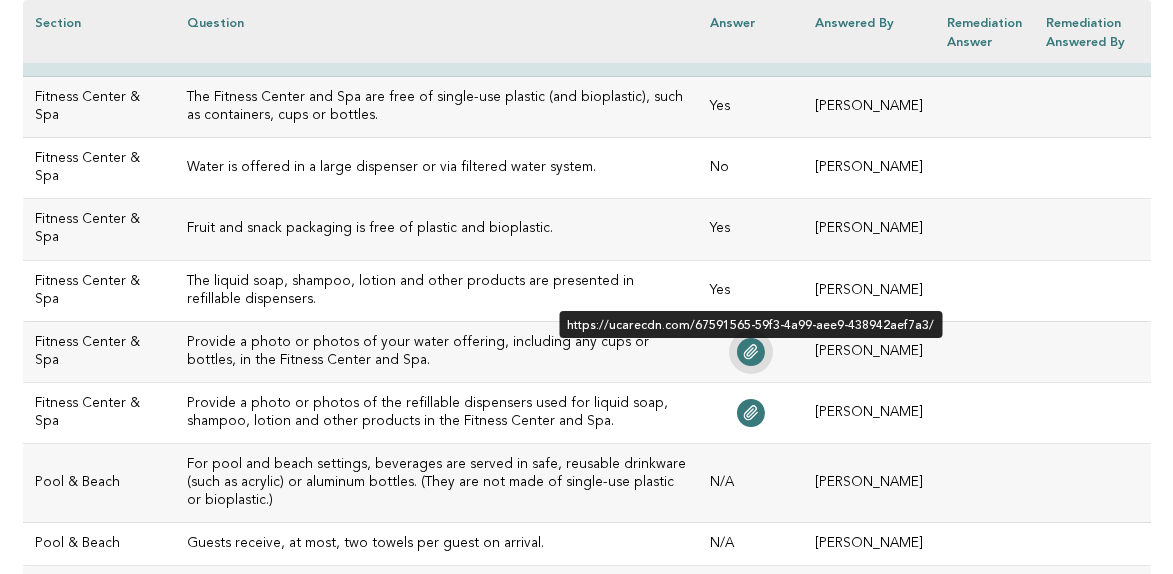 click 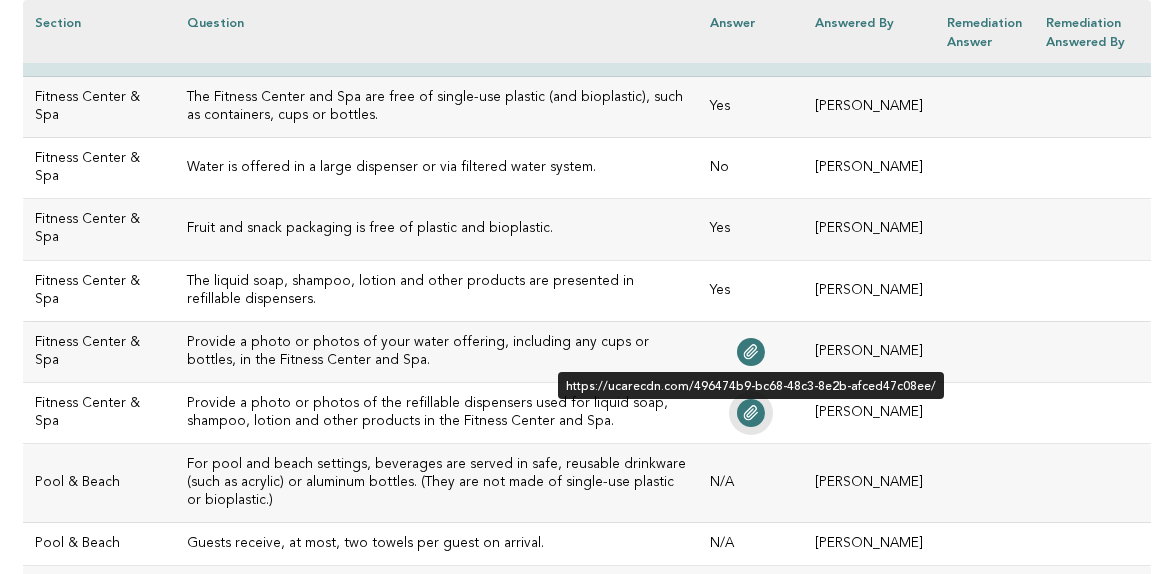 click 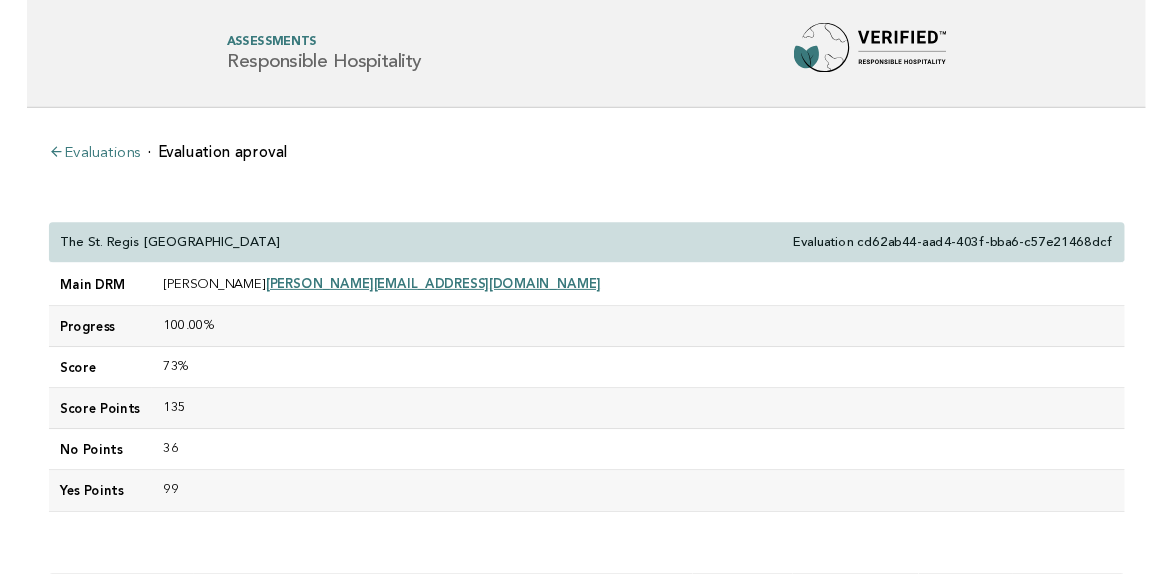 scroll, scrollTop: 0, scrollLeft: 0, axis: both 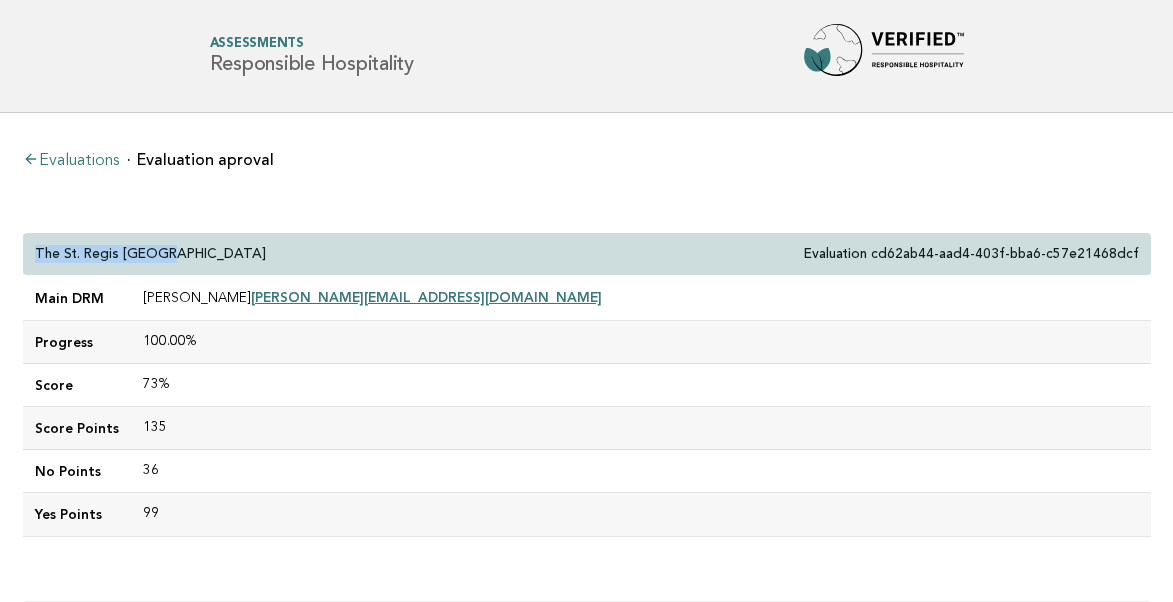 drag, startPoint x: 163, startPoint y: 253, endPoint x: 31, endPoint y: 252, distance: 132.00378 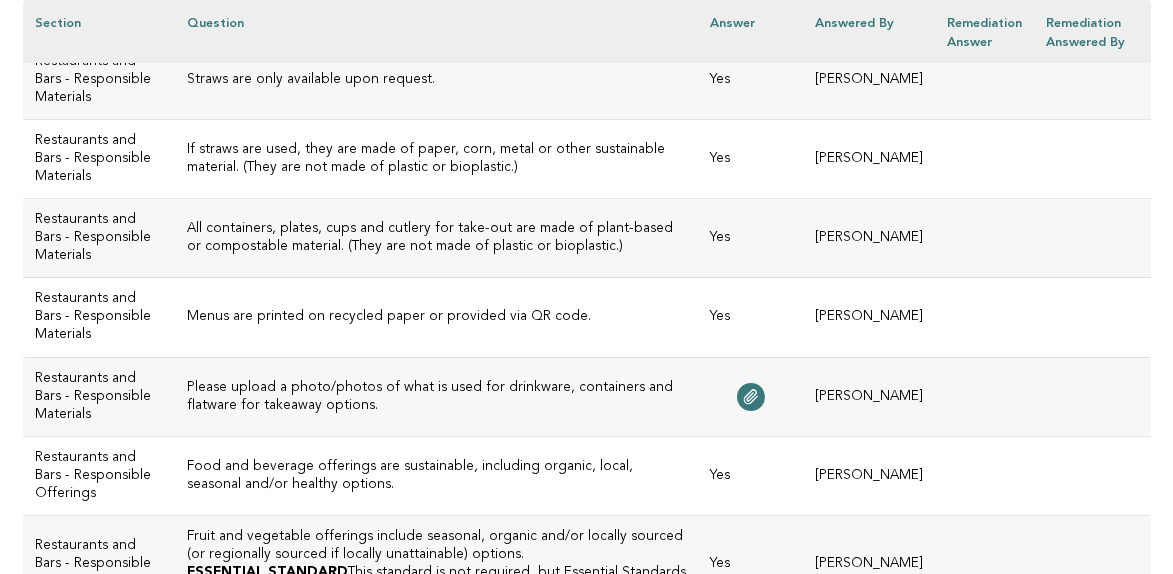 scroll, scrollTop: 2377, scrollLeft: 0, axis: vertical 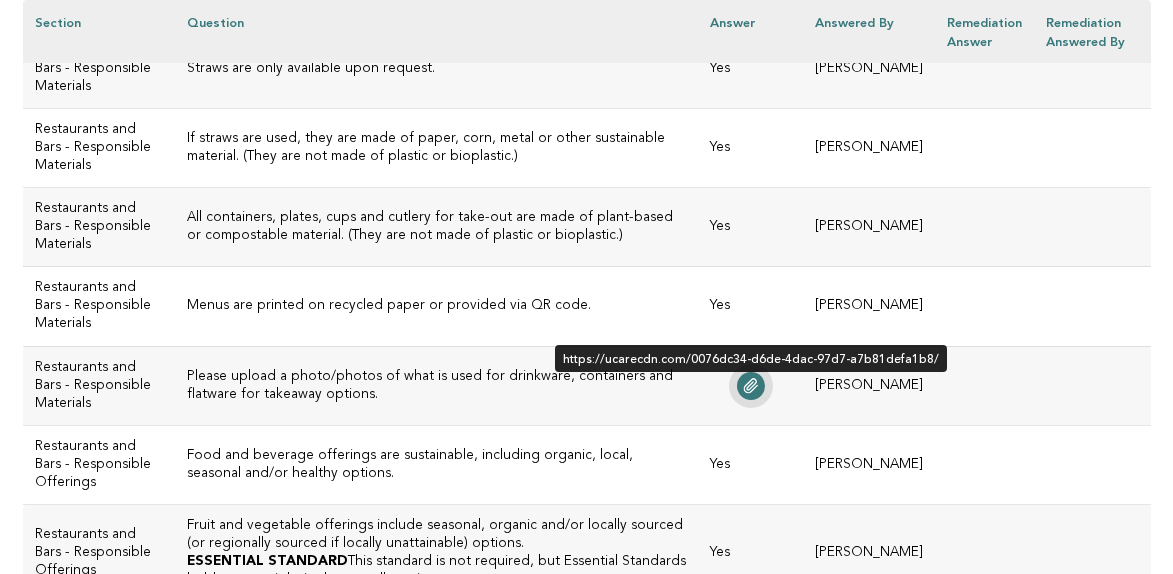 click 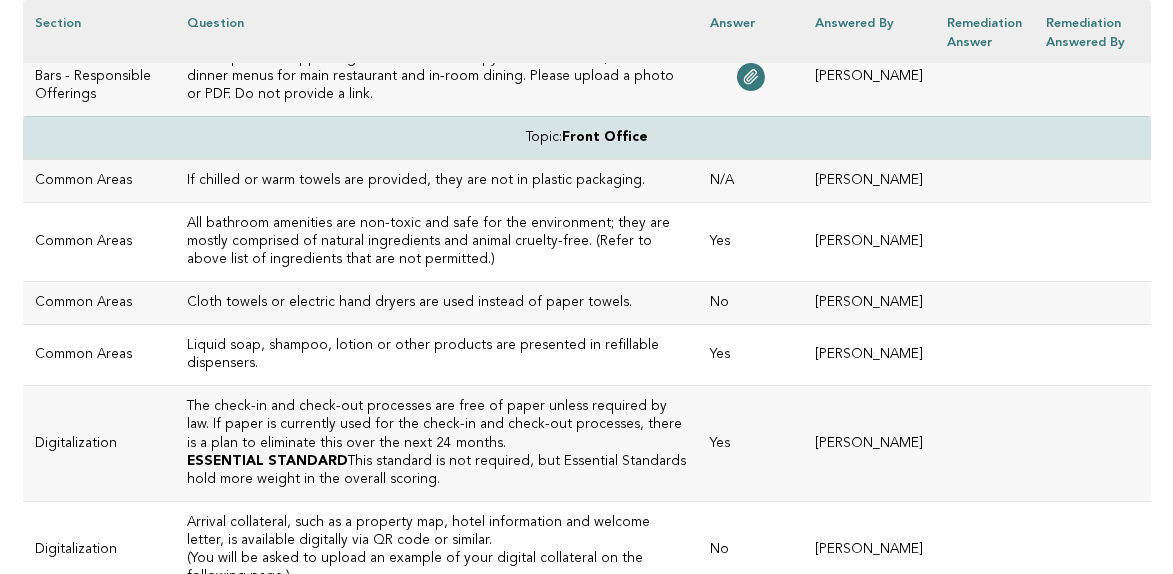 scroll, scrollTop: 3674, scrollLeft: 0, axis: vertical 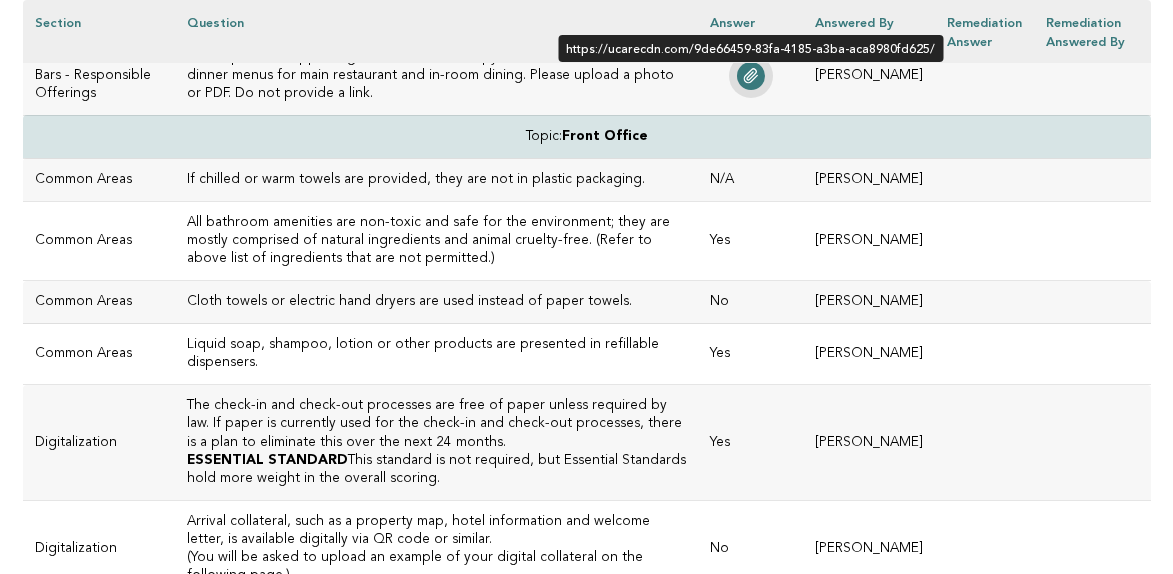 click 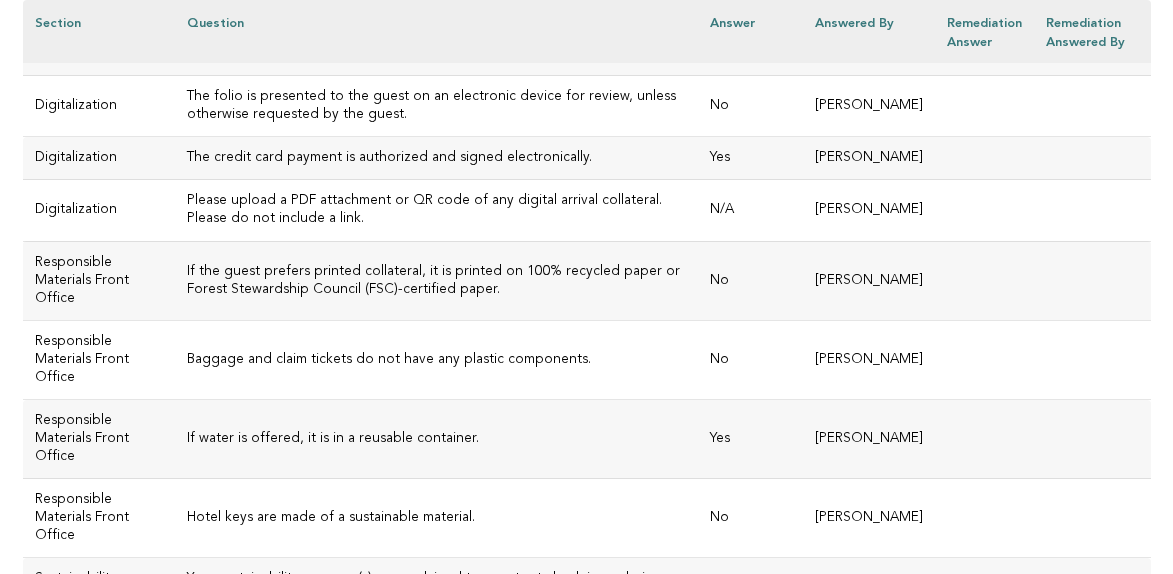 scroll, scrollTop: 4273, scrollLeft: 0, axis: vertical 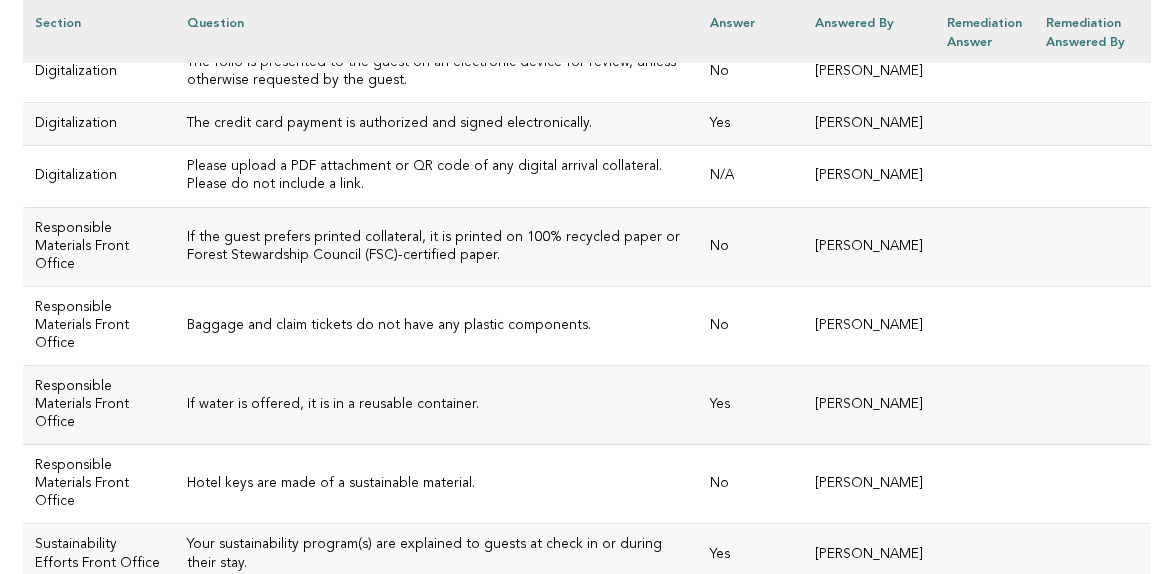 click on "The folio is presented to the guest on an electronic device for review, unless otherwise requested by the guest." at bounding box center (436, 72) 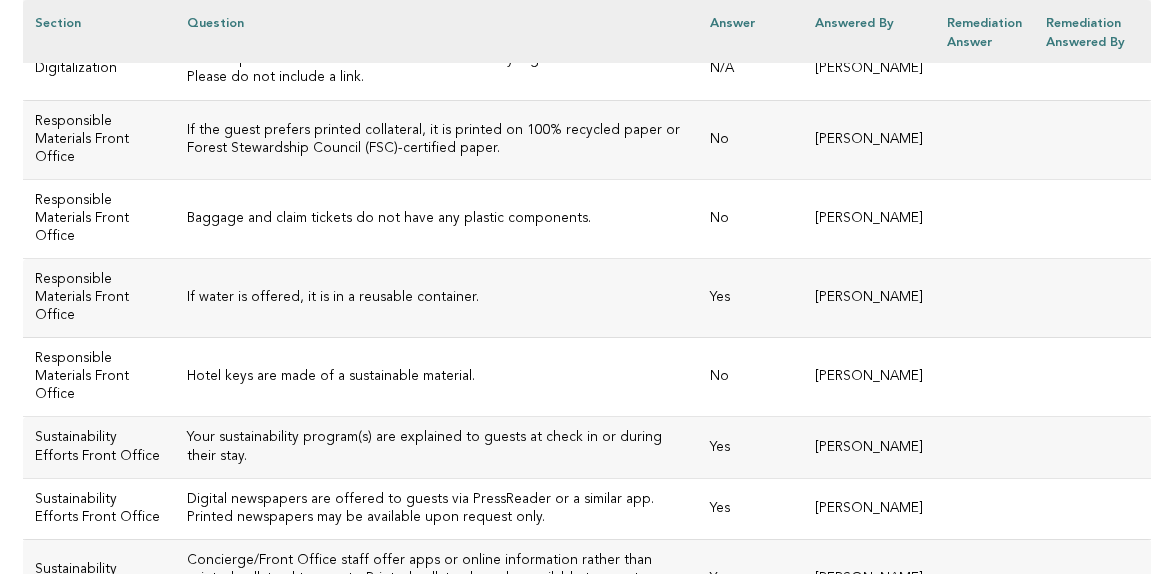 scroll, scrollTop: 4115, scrollLeft: 0, axis: vertical 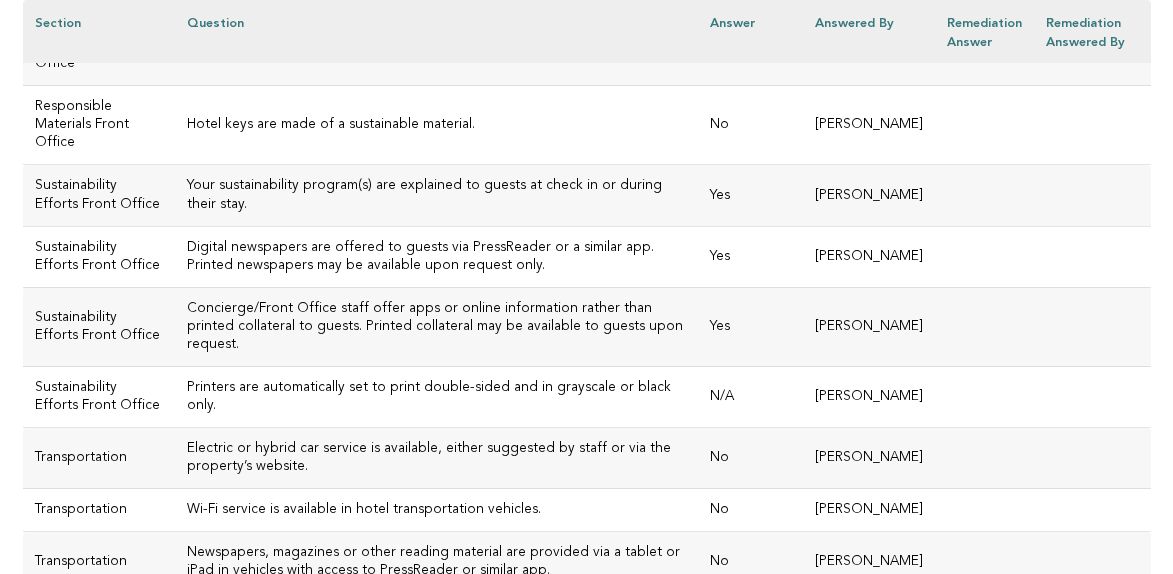 click on "If water is offered, it is in a reusable container." at bounding box center (436, 46) 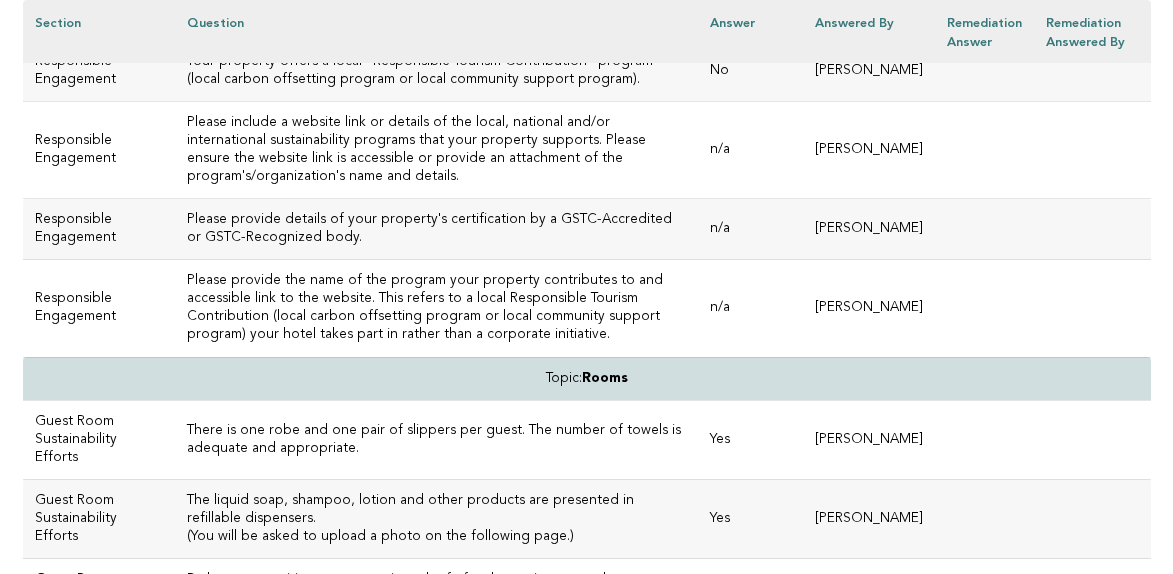scroll, scrollTop: 6267, scrollLeft: 0, axis: vertical 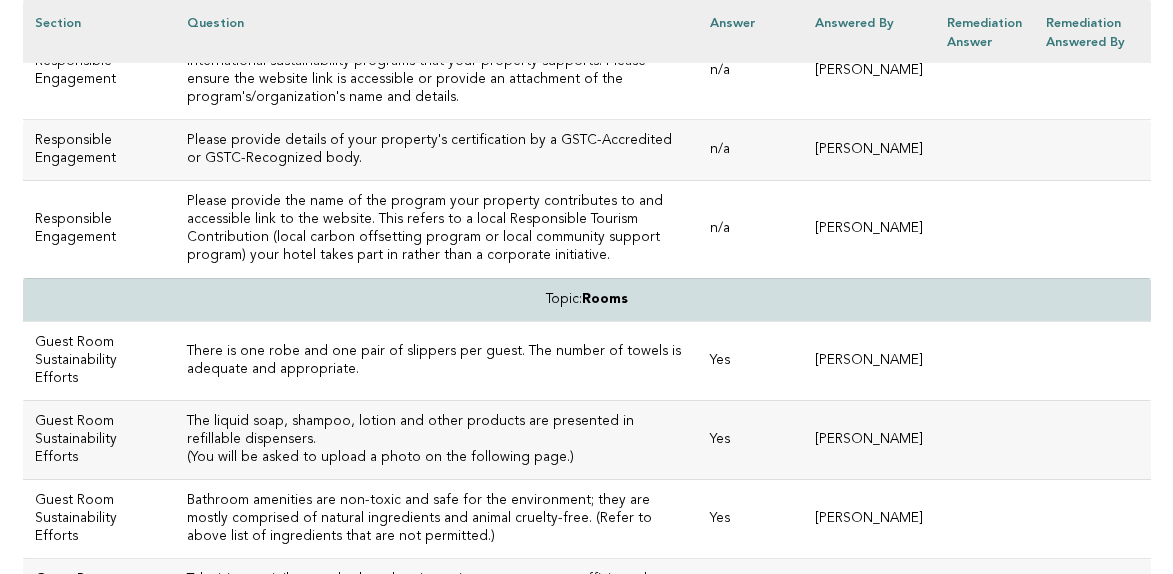 click on "Please include a website link or details of the local, national and/or international sustainability programs that your property supports. Please ensure the website link is accessible or provide an attachment of the program's/organization's name and details." at bounding box center (436, 71) 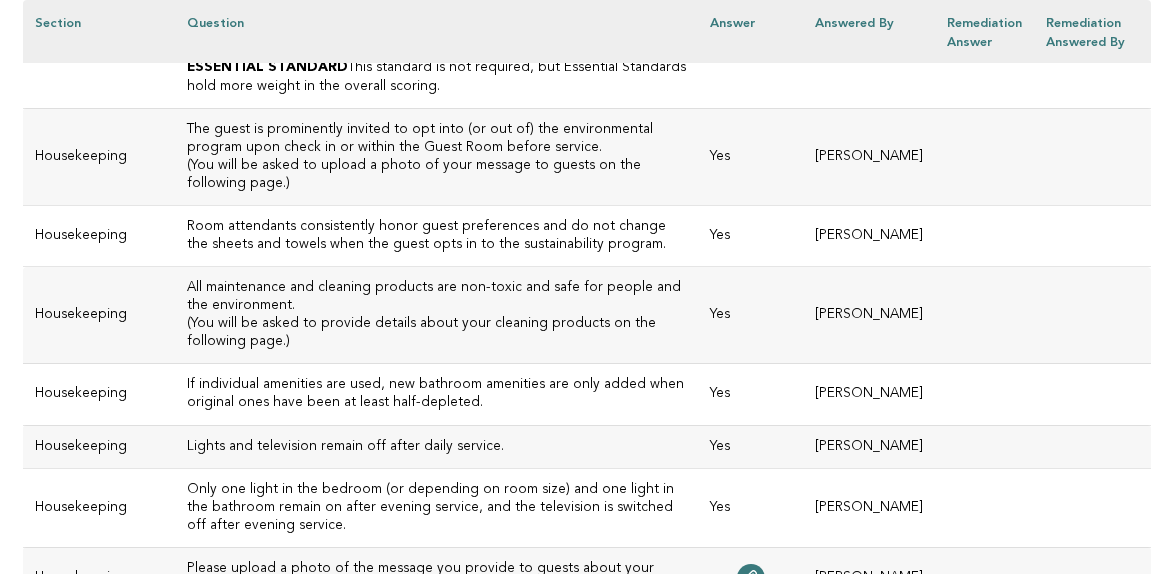 scroll, scrollTop: 7429, scrollLeft: 0, axis: vertical 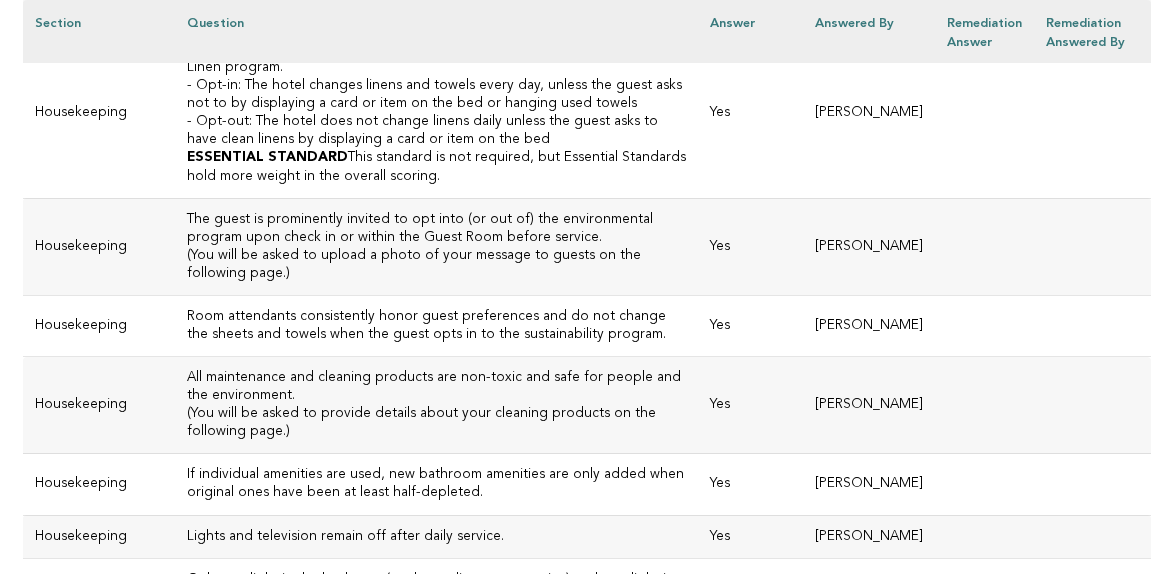click 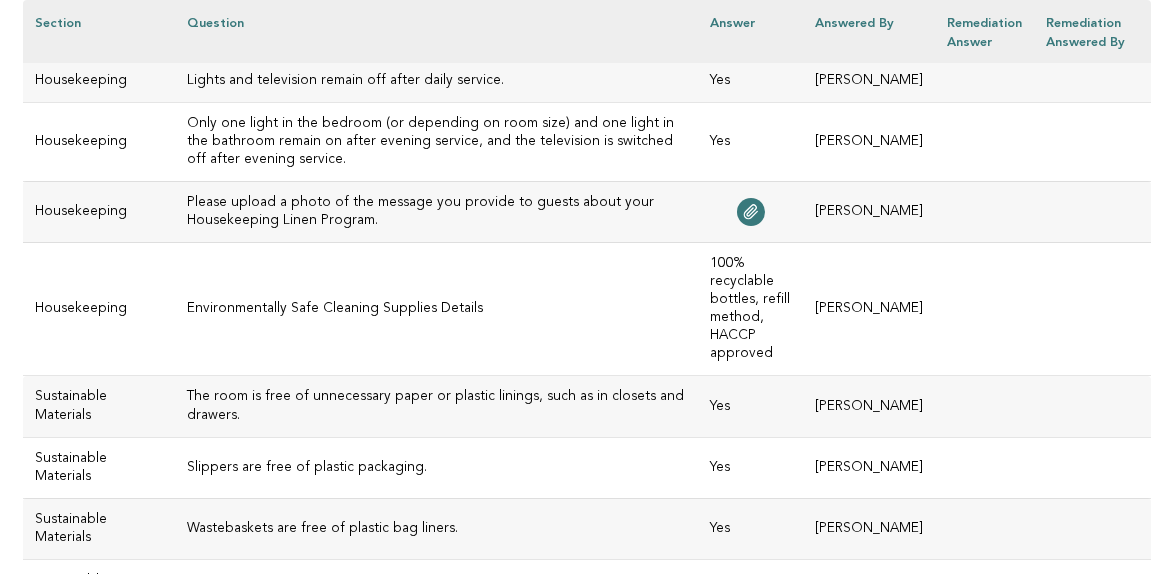scroll, scrollTop: 7898, scrollLeft: 0, axis: vertical 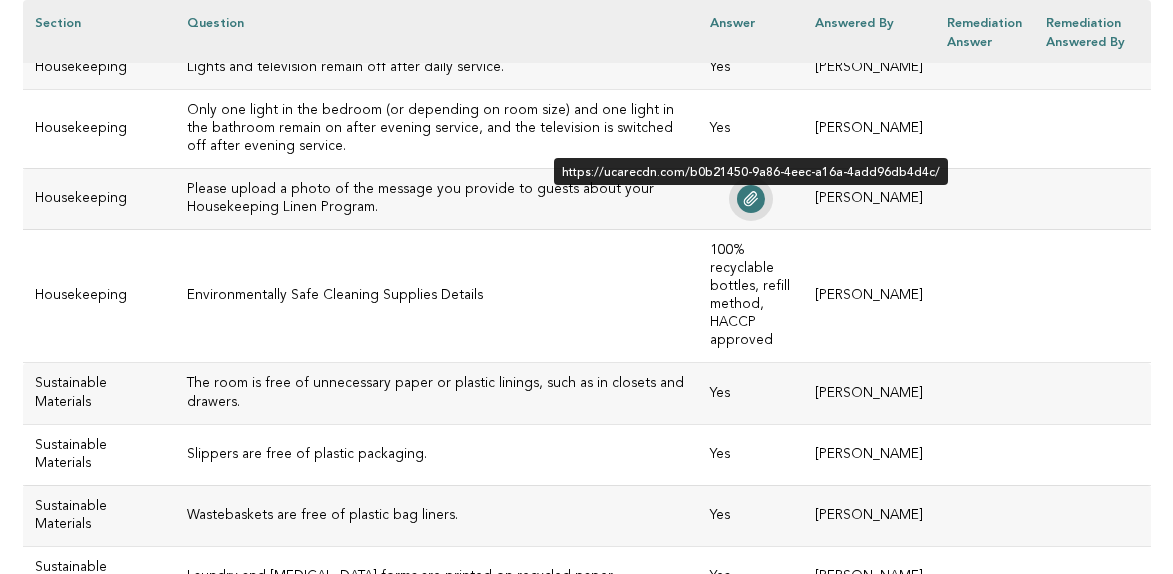 click 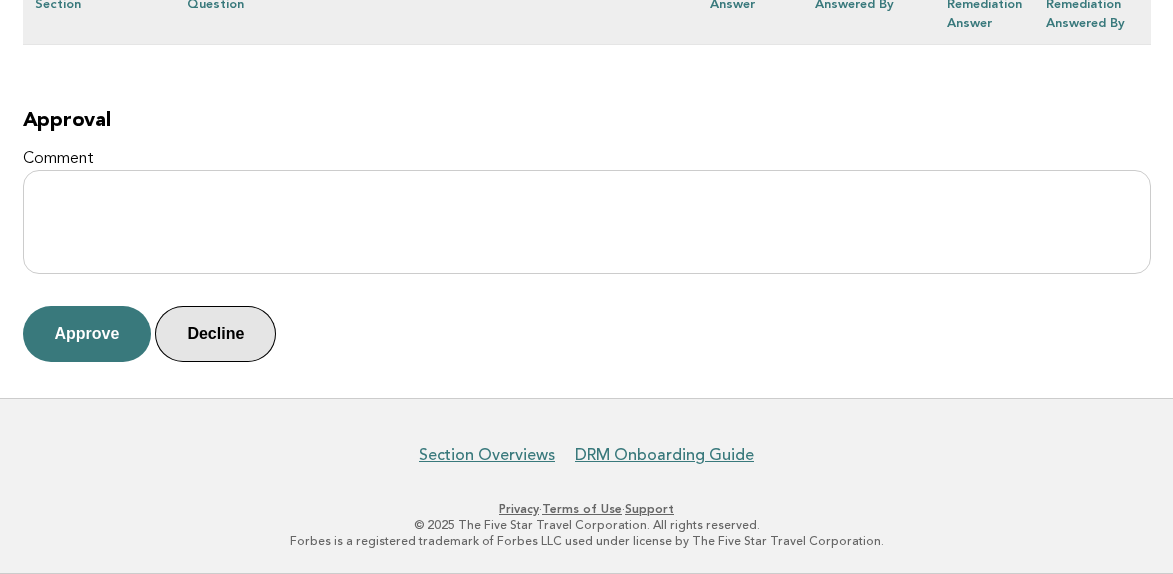 scroll, scrollTop: 8880, scrollLeft: 0, axis: vertical 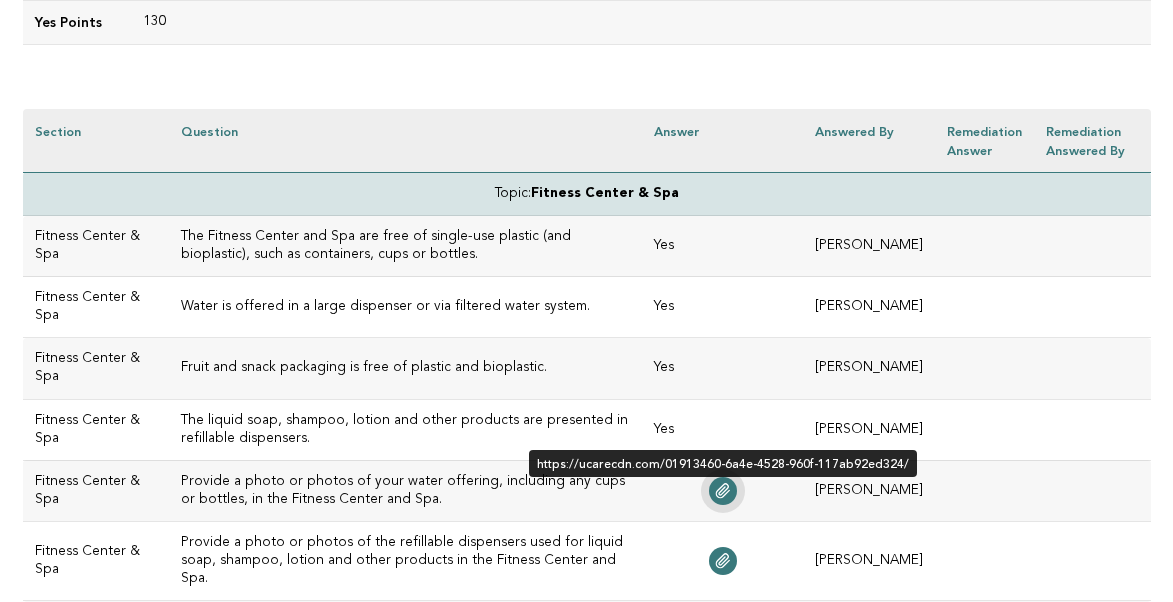 click 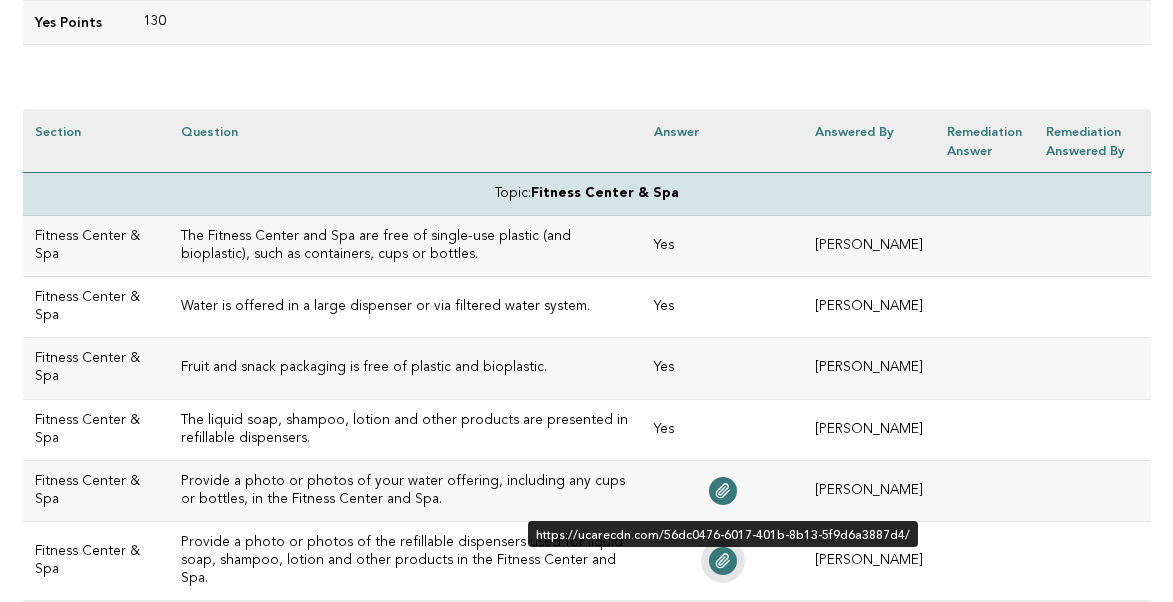 click 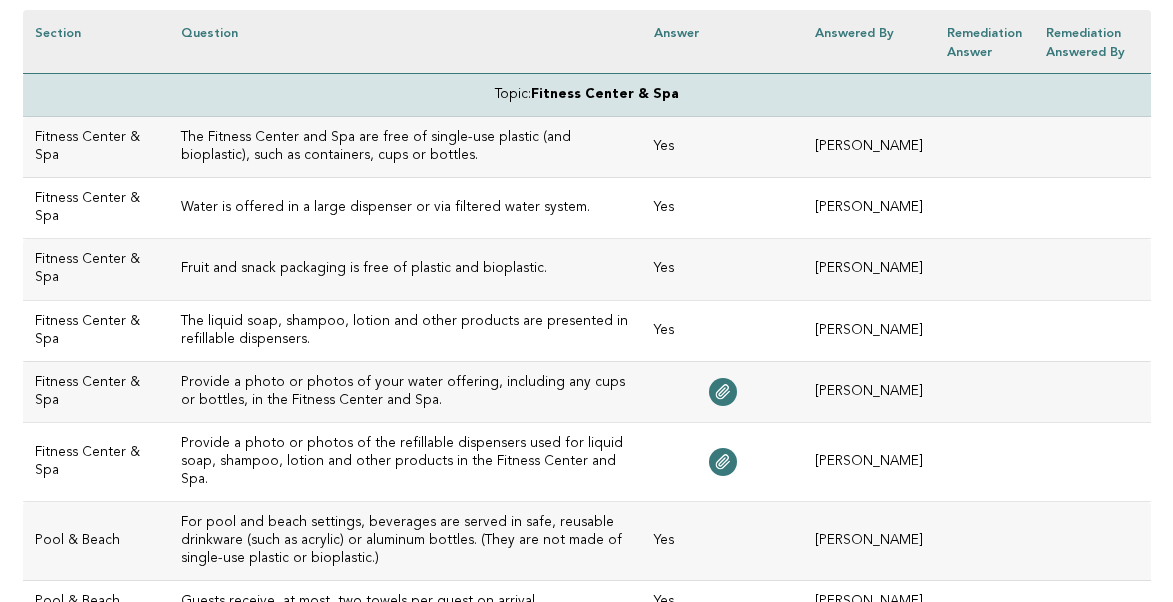 scroll, scrollTop: 614, scrollLeft: 0, axis: vertical 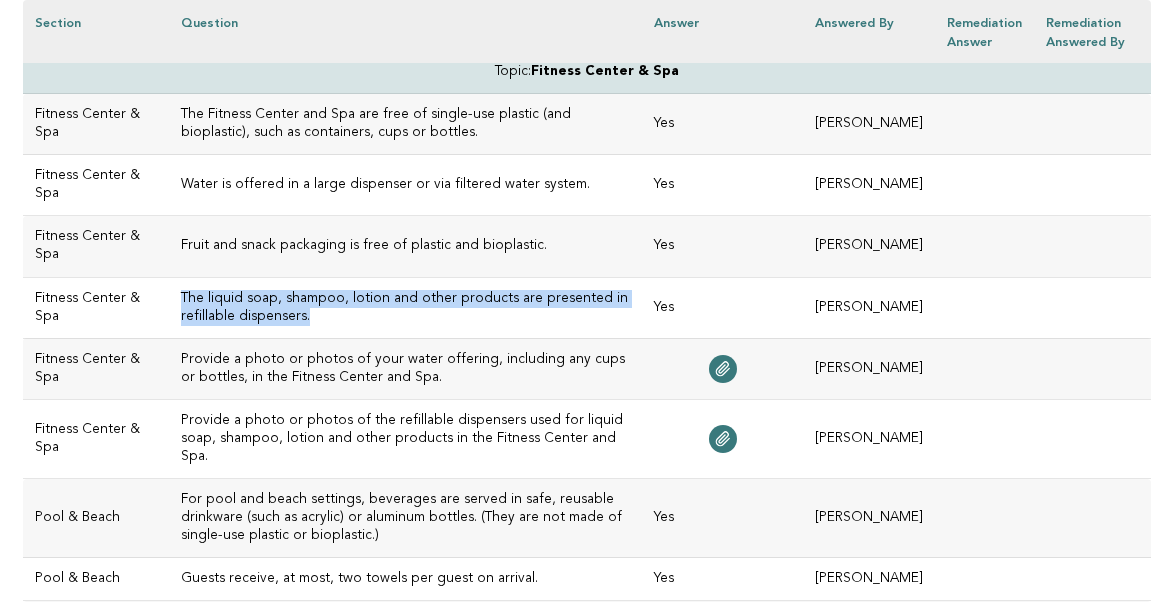 drag, startPoint x: 225, startPoint y: 314, endPoint x: 154, endPoint y: 298, distance: 72.780495 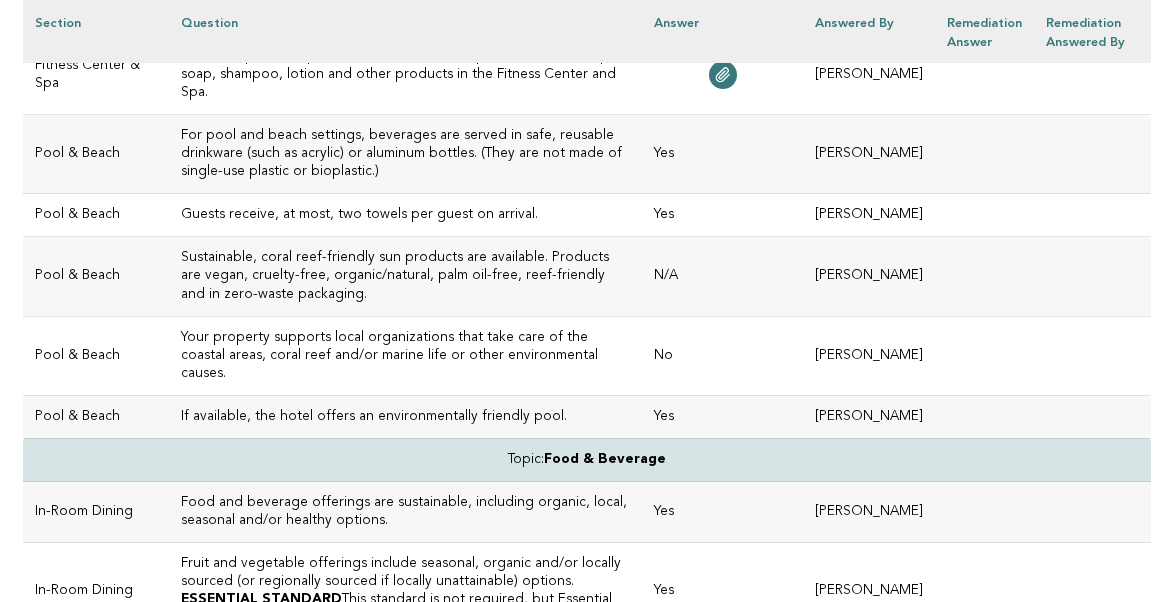 scroll, scrollTop: 982, scrollLeft: 0, axis: vertical 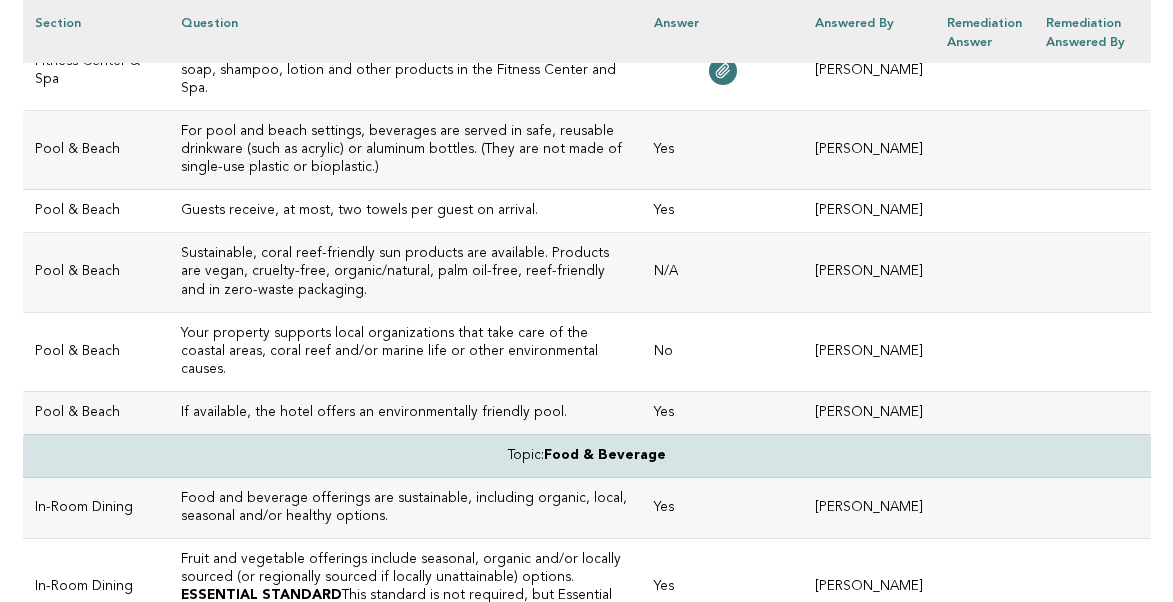 click on "Guests receive, at most, two towels per guest on arrival." at bounding box center [405, 211] 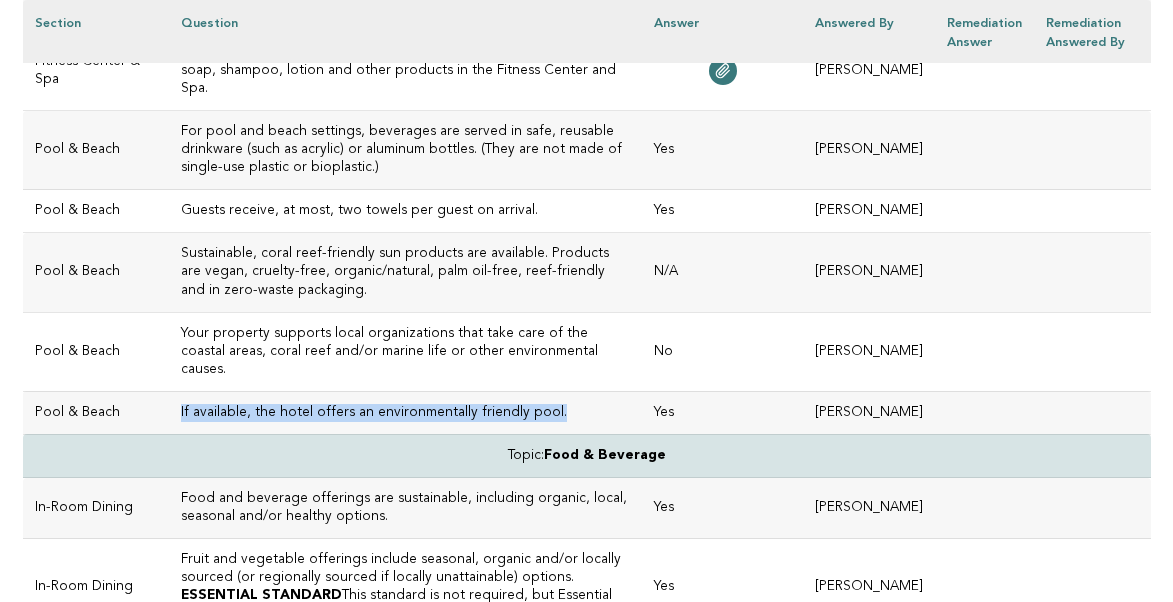 drag, startPoint x: 519, startPoint y: 355, endPoint x: 226, endPoint y: 341, distance: 293.3343 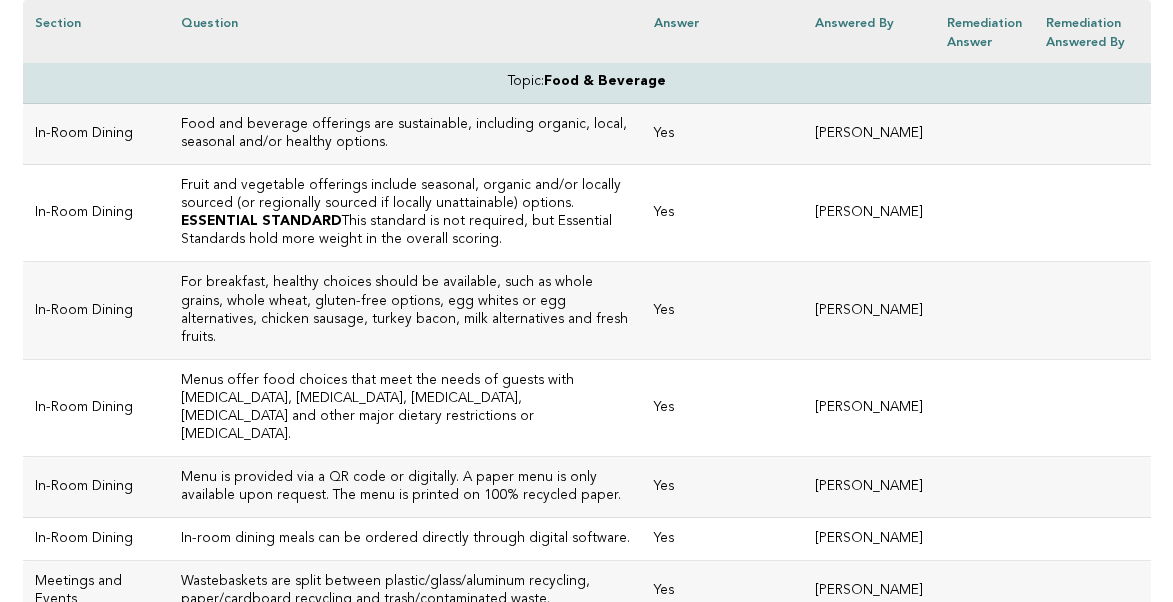 scroll, scrollTop: 1357, scrollLeft: 0, axis: vertical 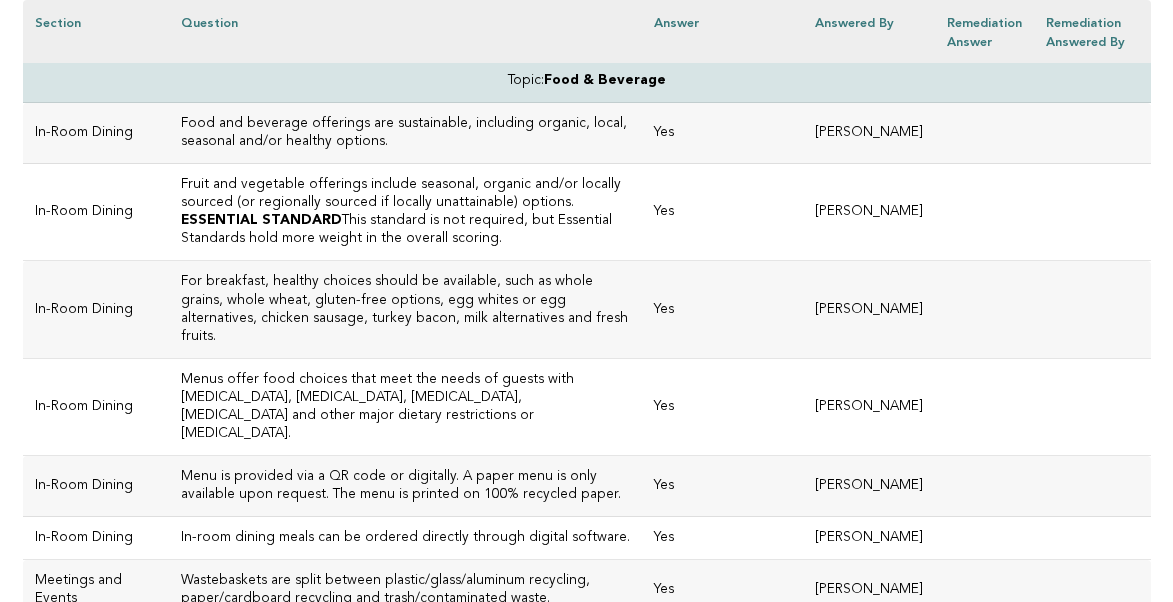 click on "ESSENTIAL STANDARD
This standard is not required, but Essential Standards hold more weight in the overall scoring." at bounding box center (405, 230) 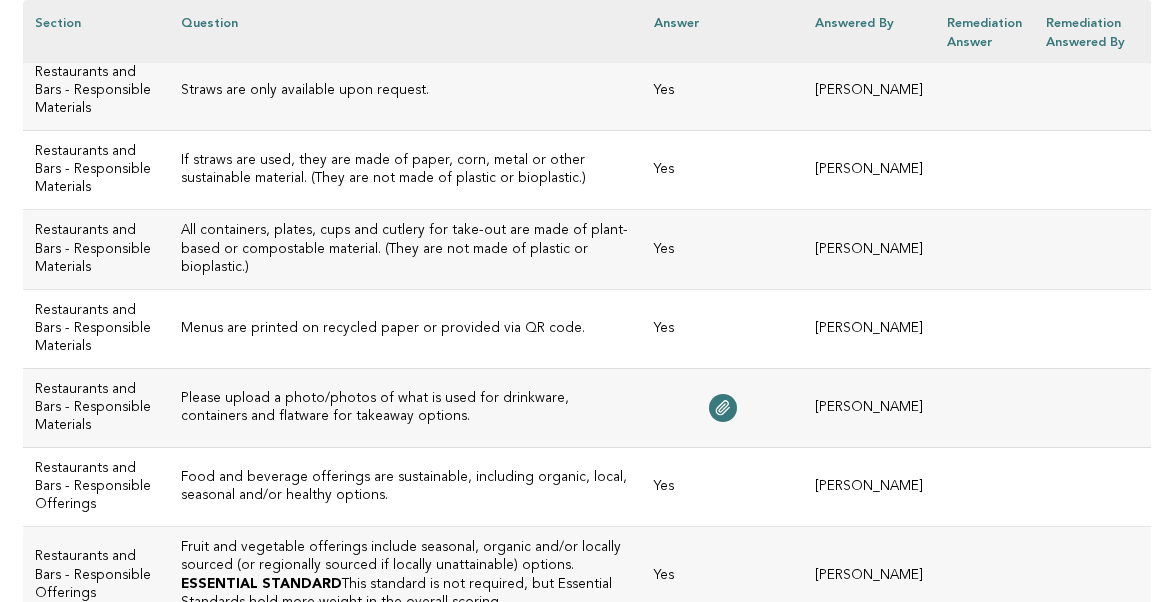 scroll, scrollTop: 2481, scrollLeft: 0, axis: vertical 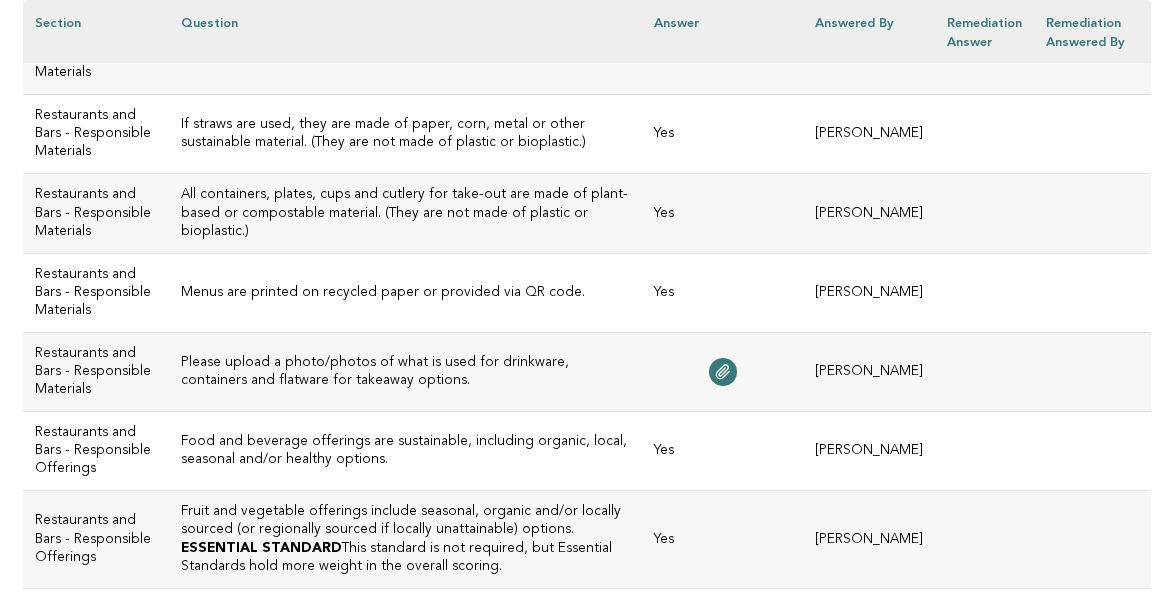 click on "Please upload a photo/photos of what is used for drinkware, containers and flatware for takeaway options." at bounding box center (405, 371) 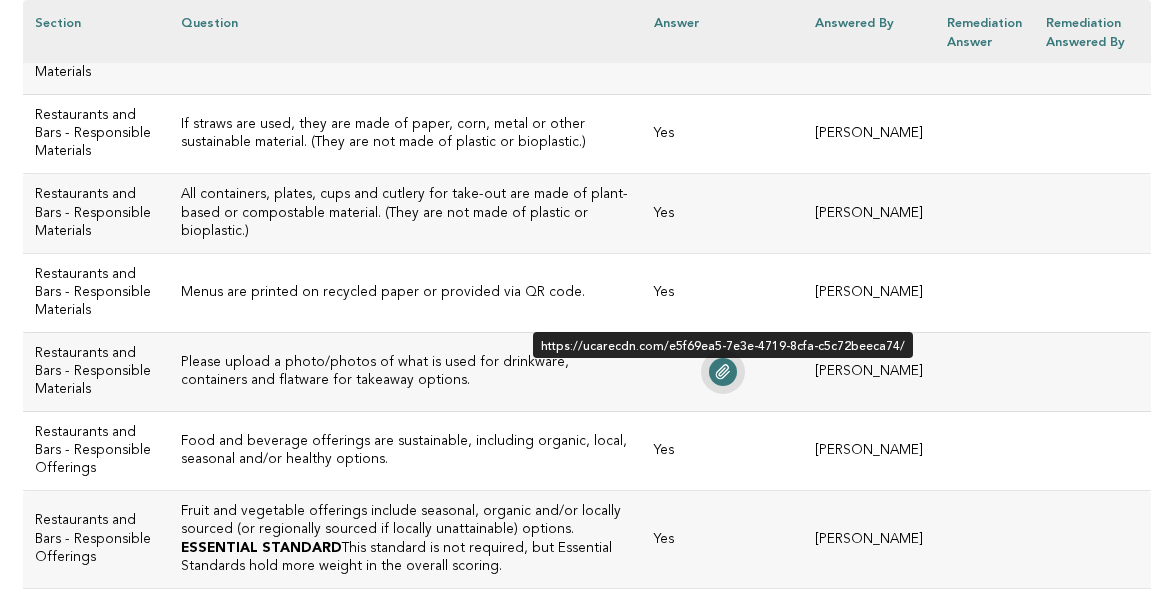 click 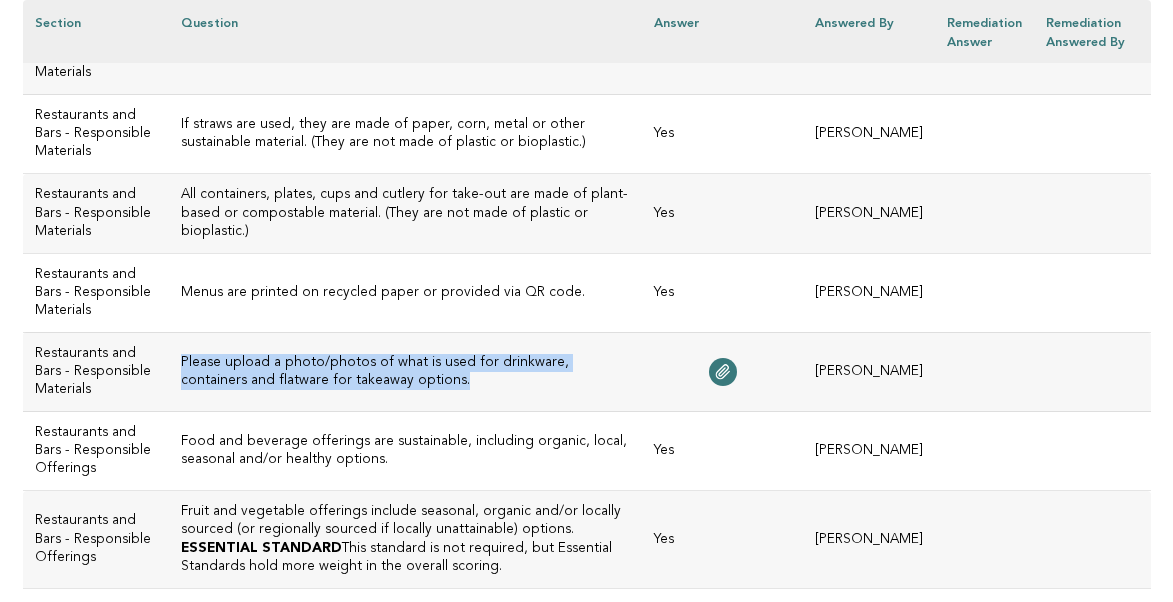 drag, startPoint x: 297, startPoint y: 397, endPoint x: 150, endPoint y: 383, distance: 147.66516 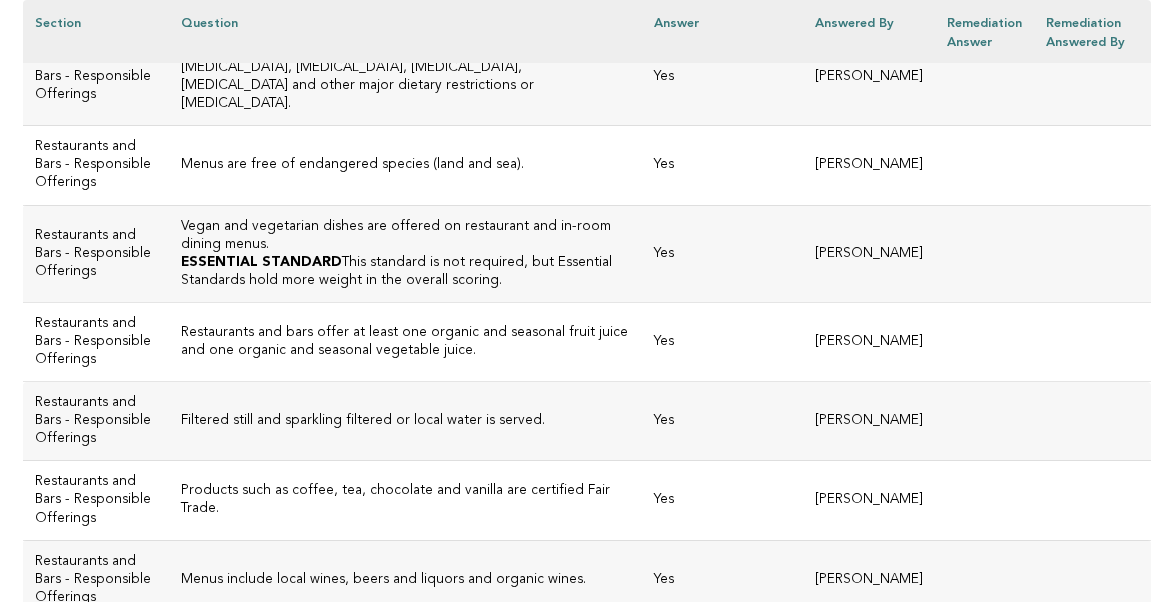 scroll, scrollTop: 3141, scrollLeft: 0, axis: vertical 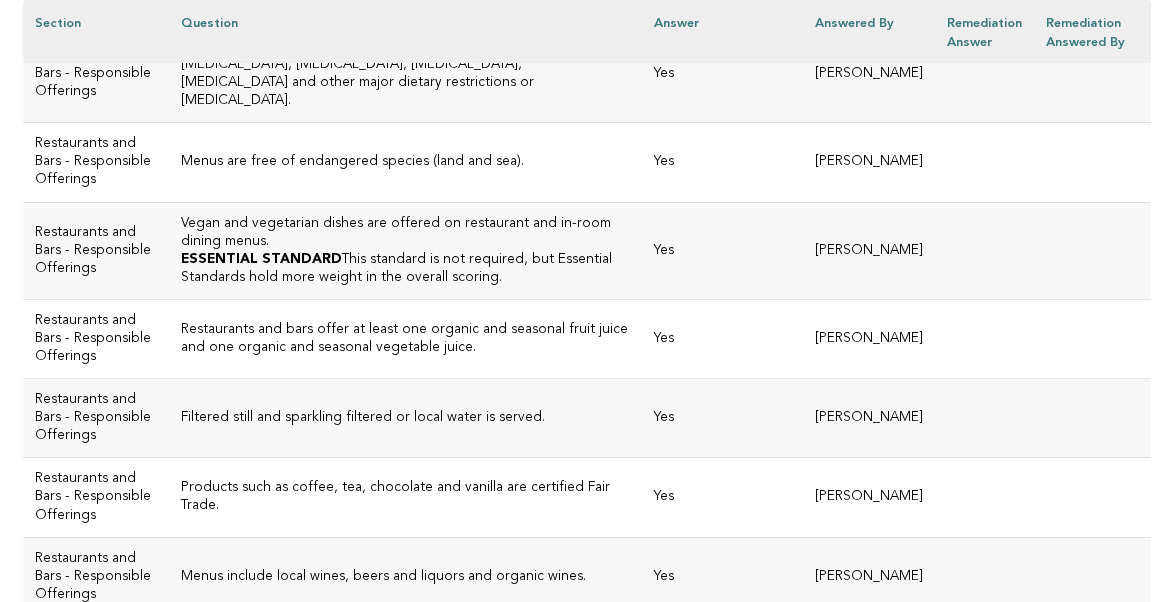 click on "Menus are free of endangered species (land and sea)." at bounding box center (405, 162) 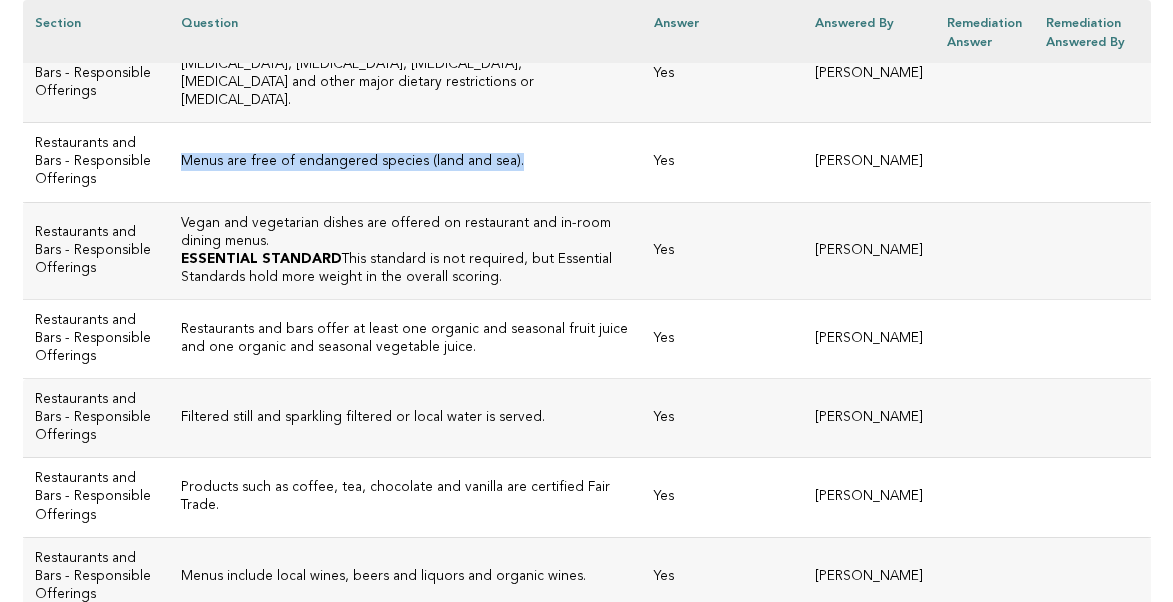 drag, startPoint x: 482, startPoint y: 211, endPoint x: 147, endPoint y: 216, distance: 335.03732 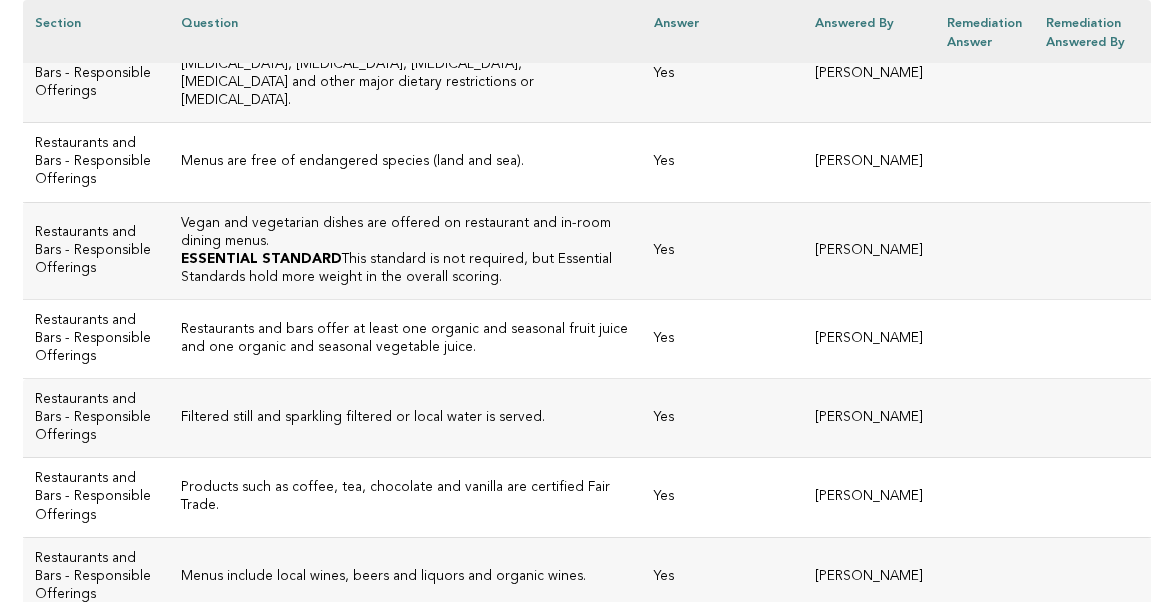 click on "Vegan and vegetarian dishes are offered on restaurant and in-room dining menus.
ESSENTIAL STANDARD
This standard is not required, but Essential Standards hold more weight in the overall scoring." at bounding box center [405, 250] 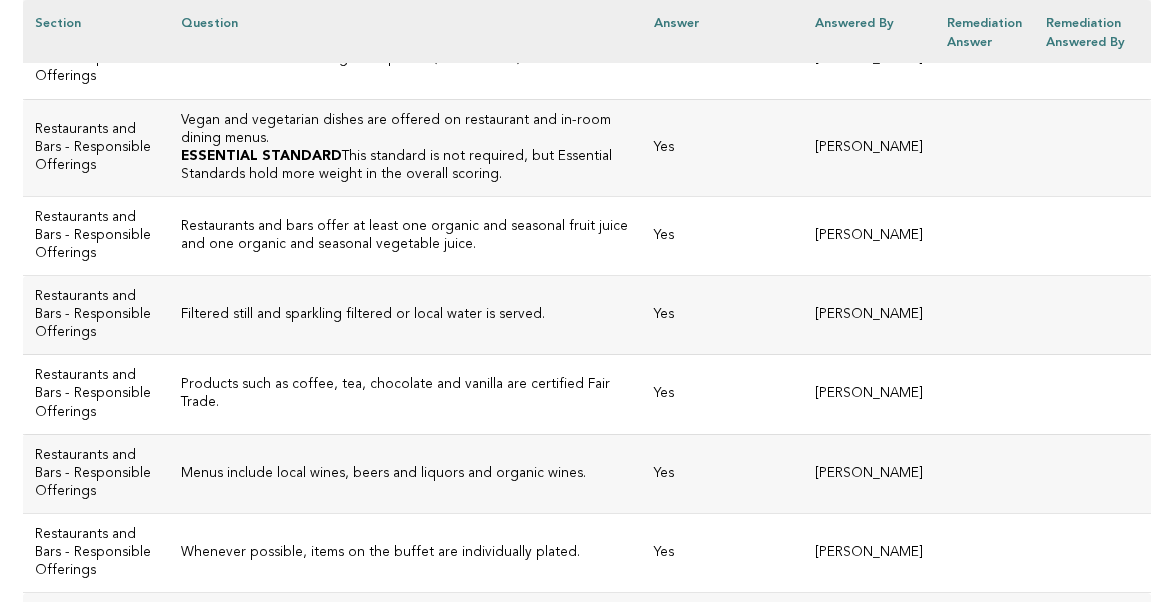 scroll, scrollTop: 3256, scrollLeft: 0, axis: vertical 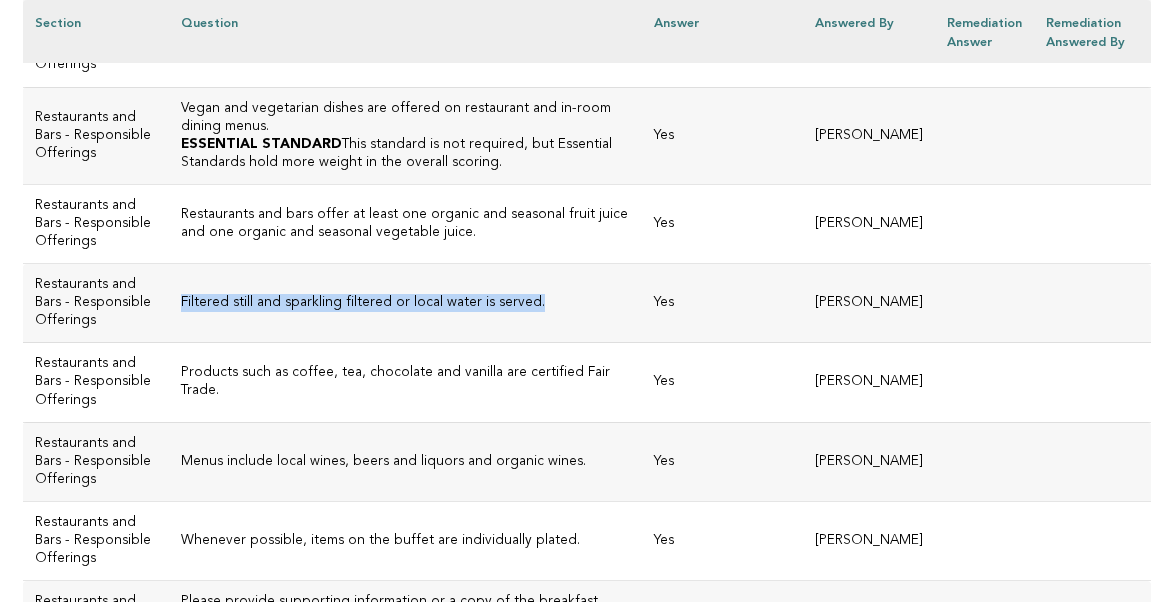 drag, startPoint x: 504, startPoint y: 384, endPoint x: 152, endPoint y: 387, distance: 352.0128 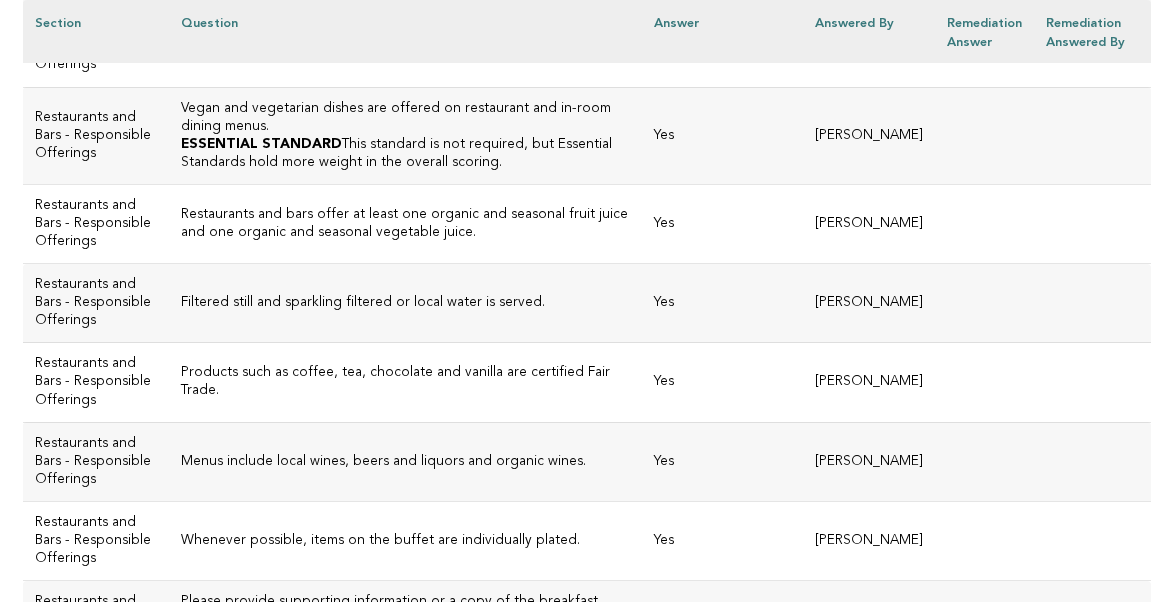 click on "Products such as coffee, tea, chocolate and vanilla are certified Fair Trade." at bounding box center (405, 382) 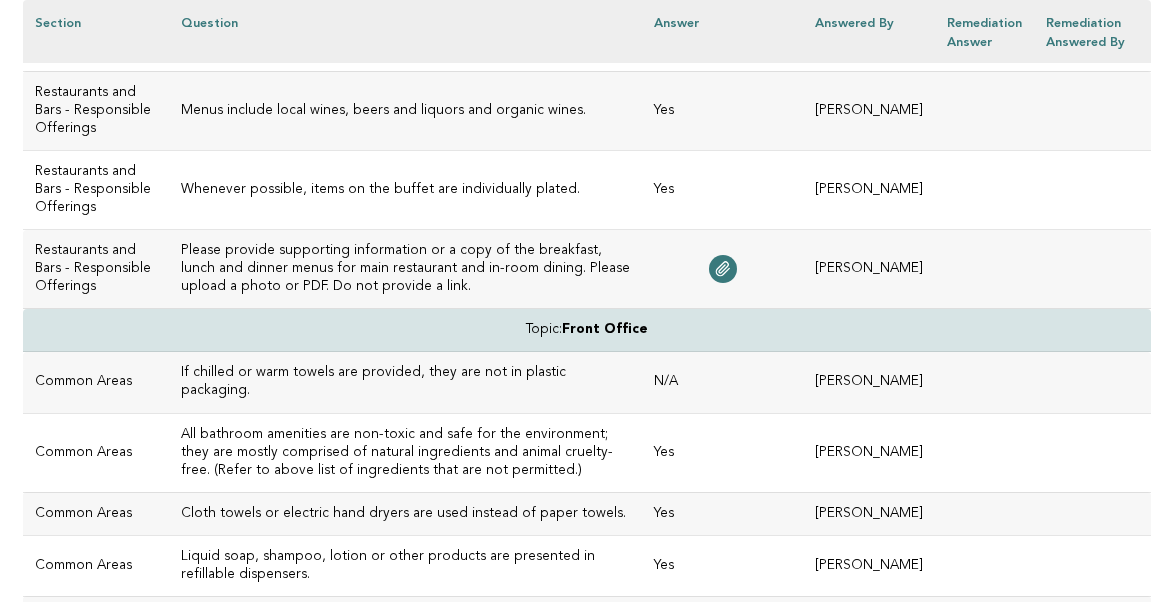 scroll, scrollTop: 3631, scrollLeft: 0, axis: vertical 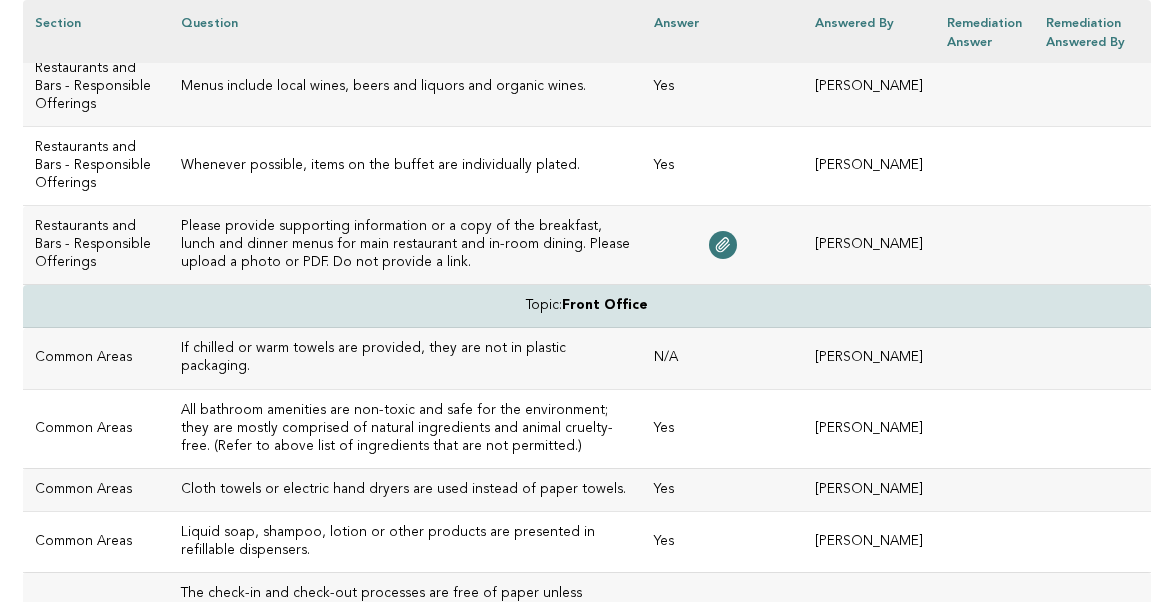 click on "Whenever possible, items on the buffet are individually plated." at bounding box center (405, 165) 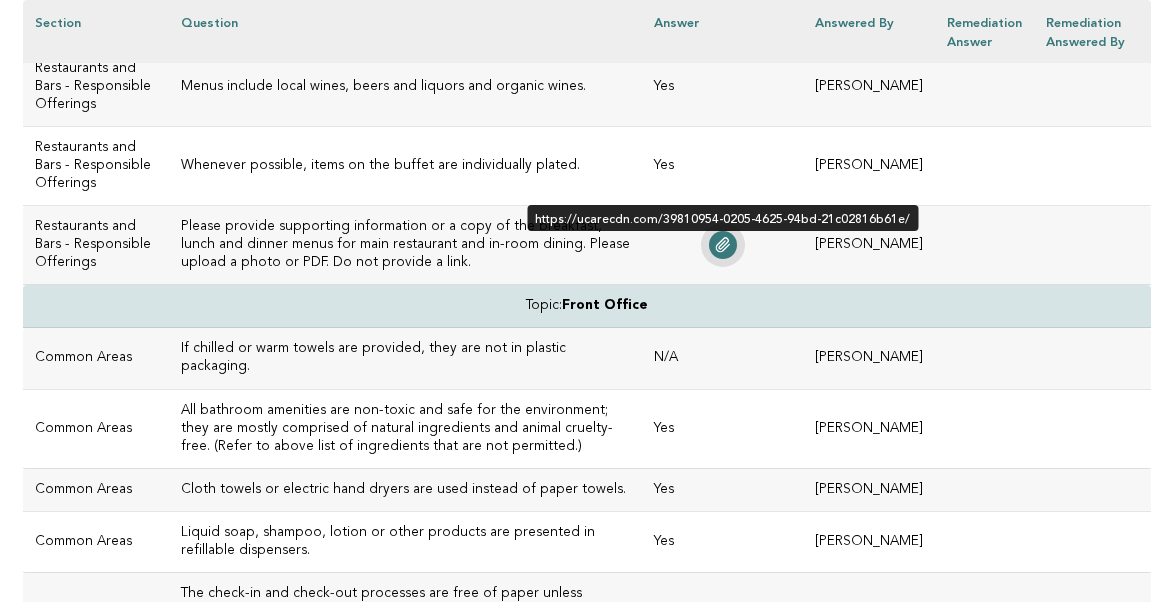 click 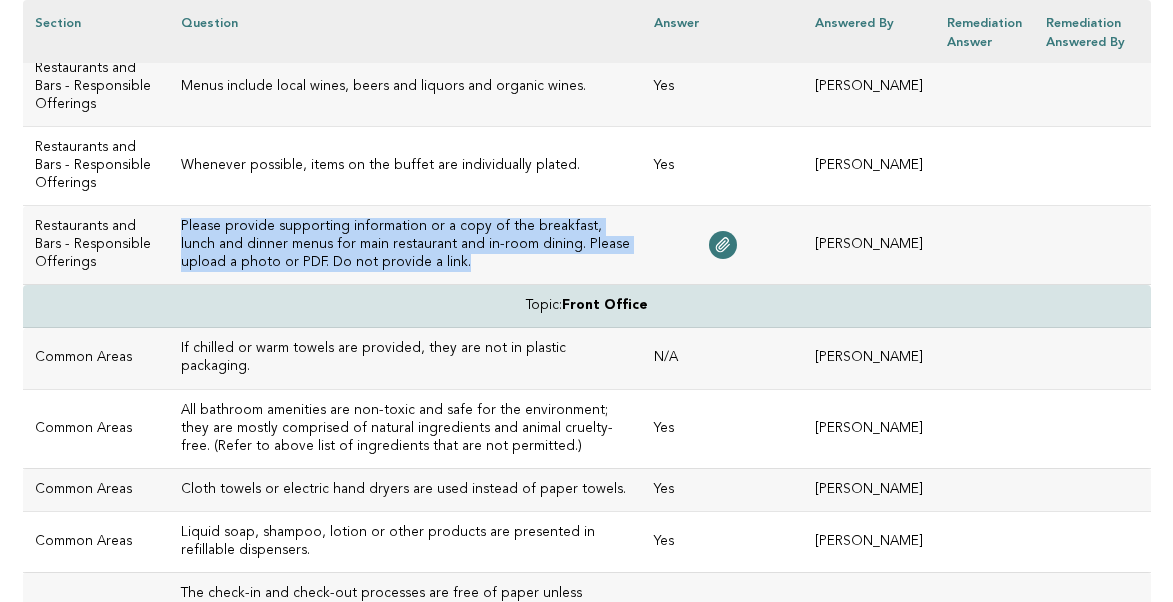 drag, startPoint x: 255, startPoint y: 421, endPoint x: 156, endPoint y: 386, distance: 105.00476 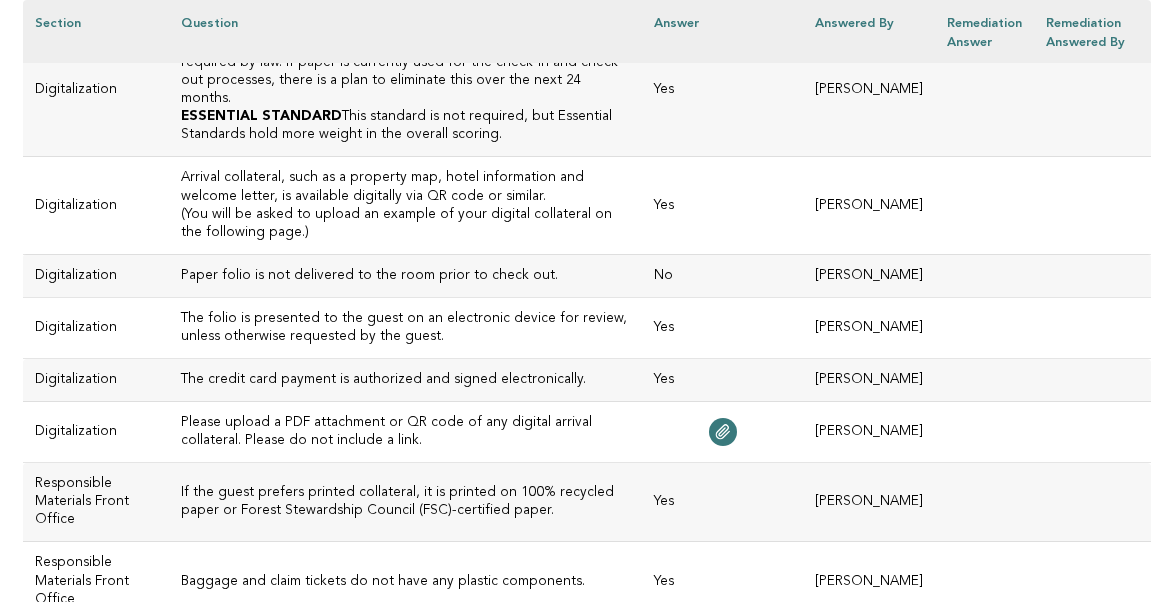 scroll, scrollTop: 4184, scrollLeft: 0, axis: vertical 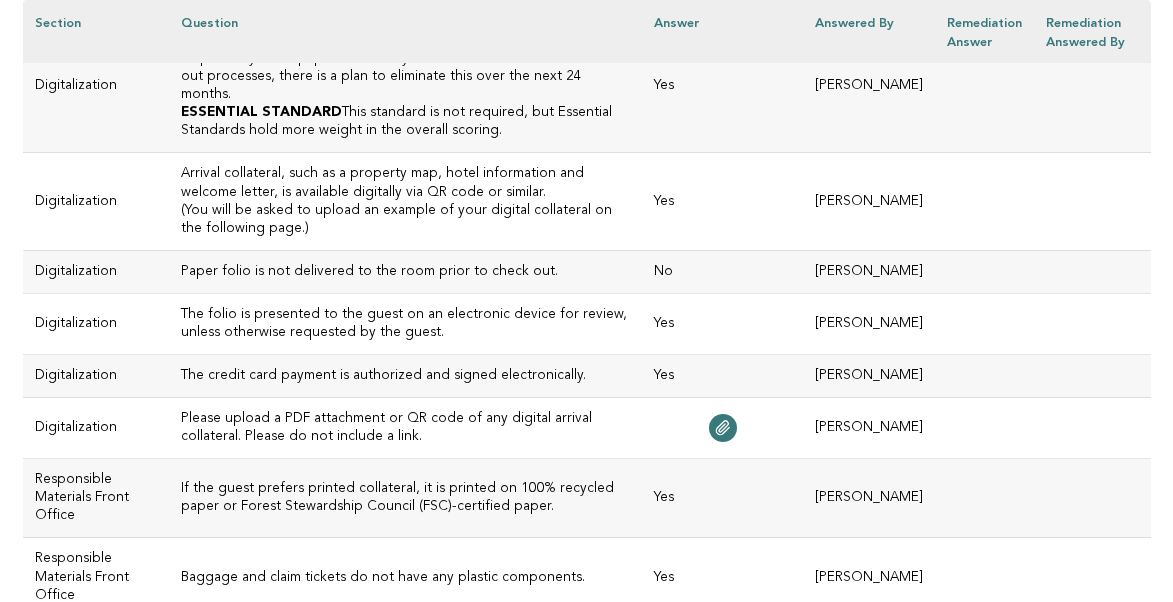 click on "ESSENTIAL STANDARD
This standard is not required, but Essential Standards hold more weight in the overall scoring." at bounding box center (405, 122) 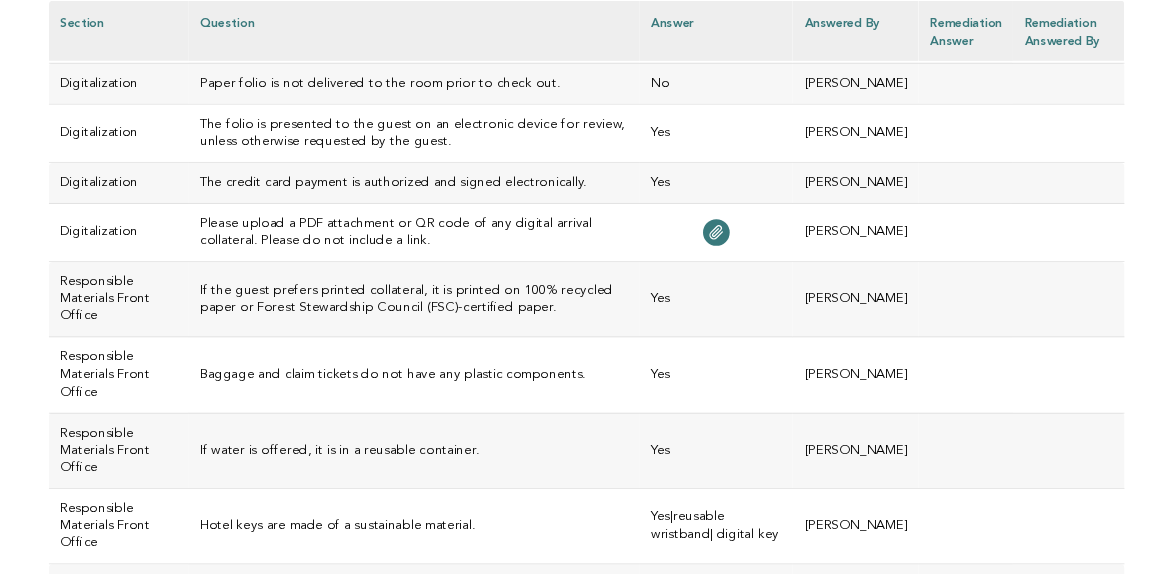 scroll, scrollTop: 4374, scrollLeft: 0, axis: vertical 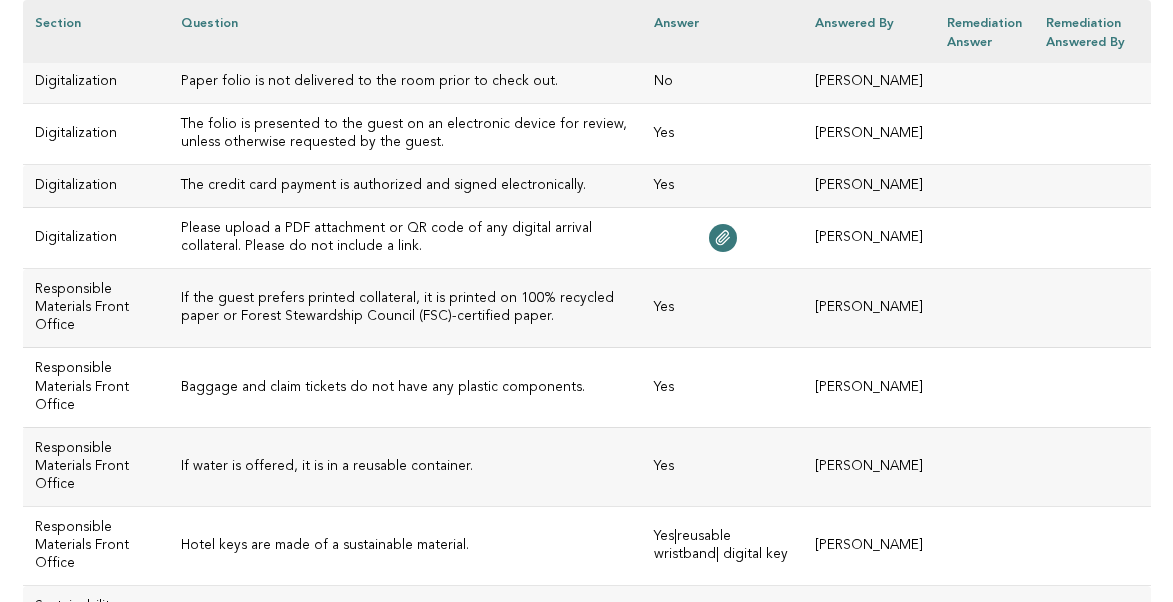 click on "Please upload a PDF attachment or QR code of any digital arrival collateral. Please do not include a link." at bounding box center (405, 238) 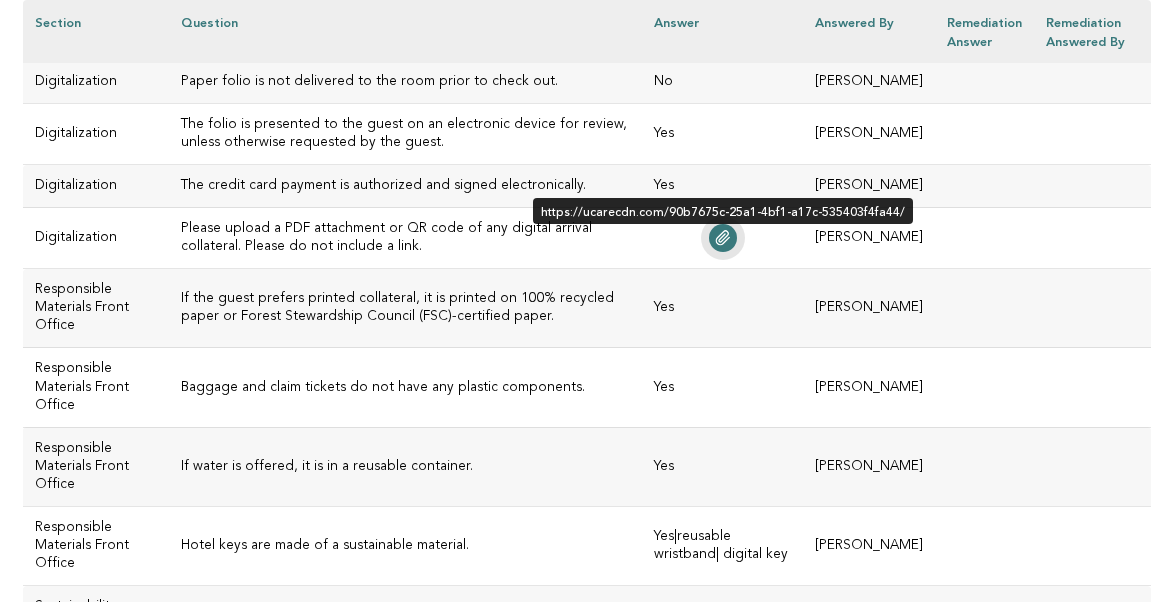click 